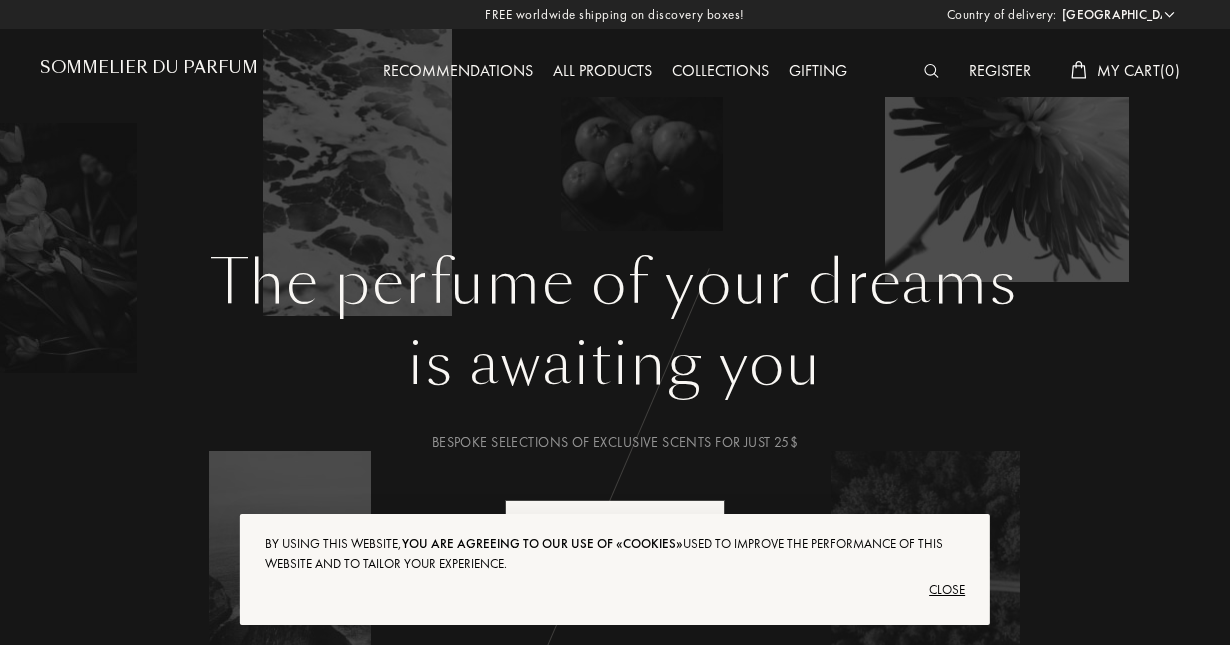 select on "US" 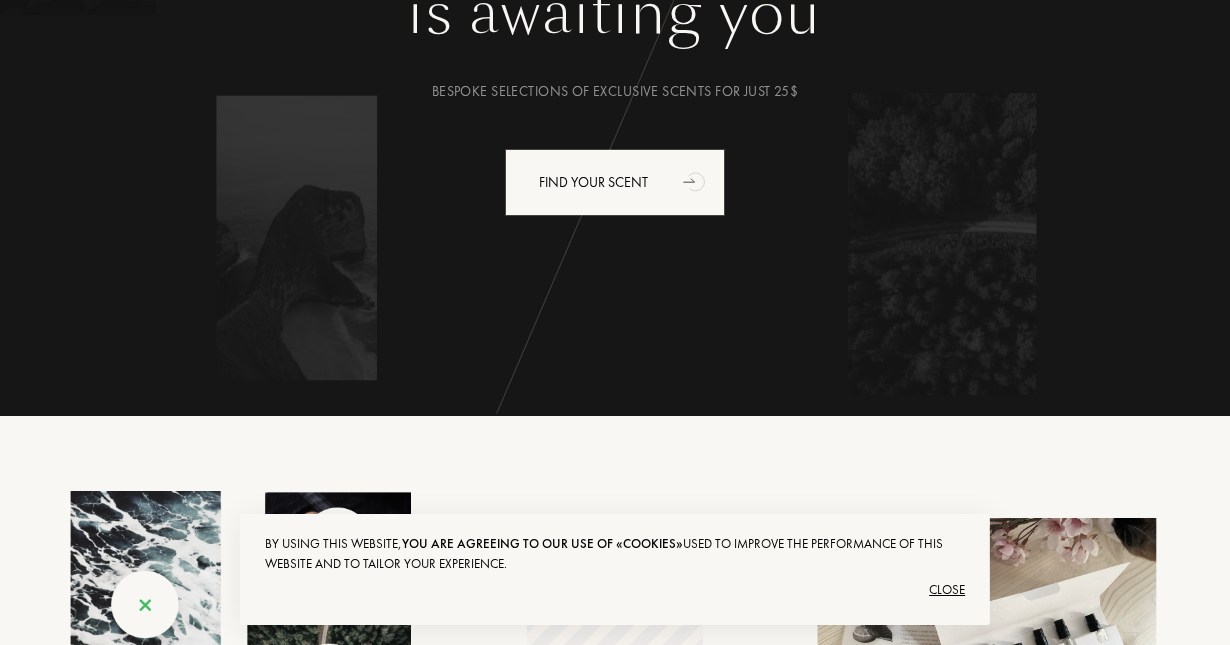 scroll, scrollTop: 352, scrollLeft: 0, axis: vertical 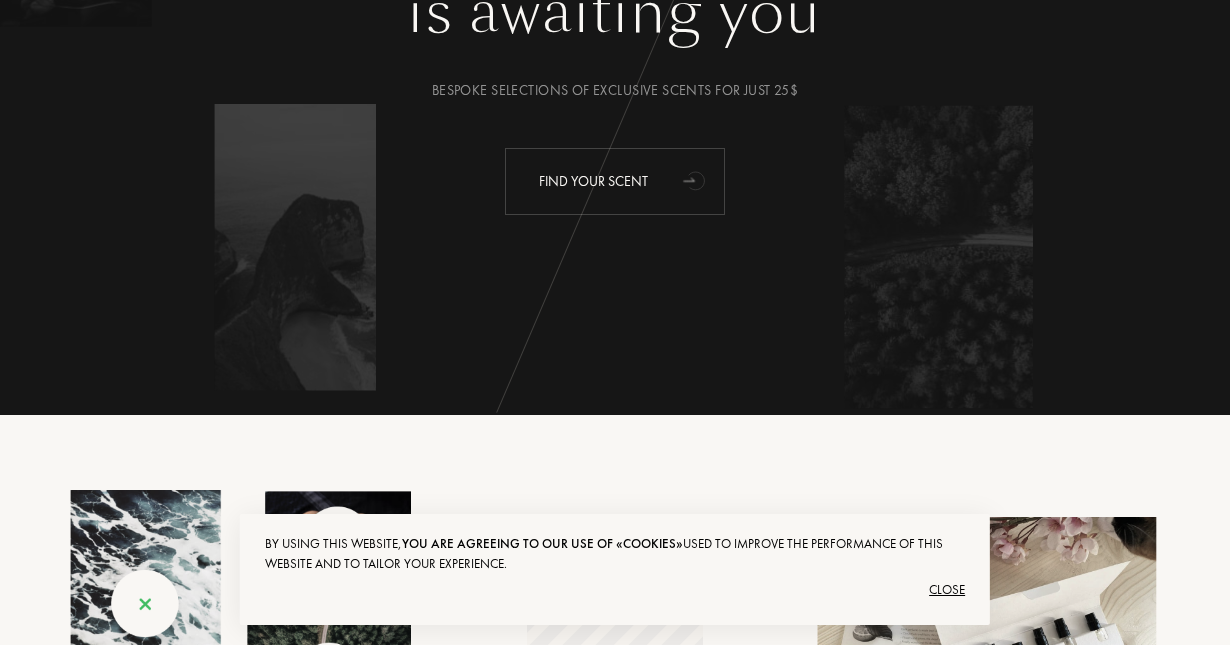 click on "Find your scent" at bounding box center [615, 181] 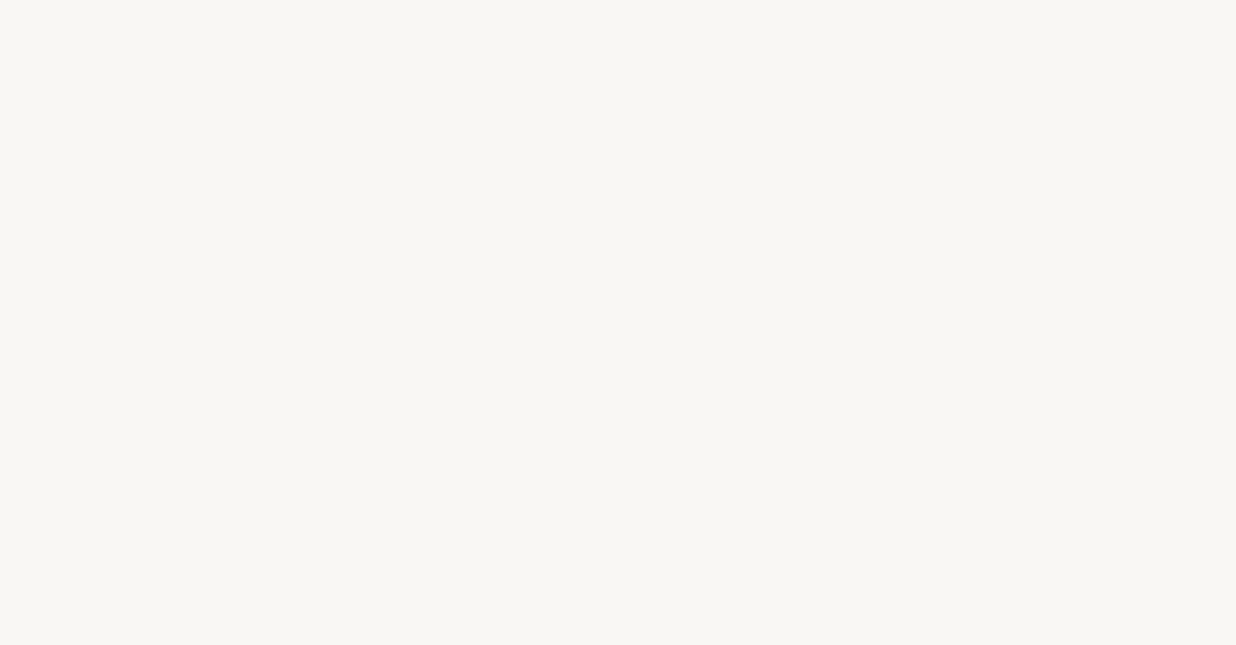 scroll, scrollTop: 0, scrollLeft: 0, axis: both 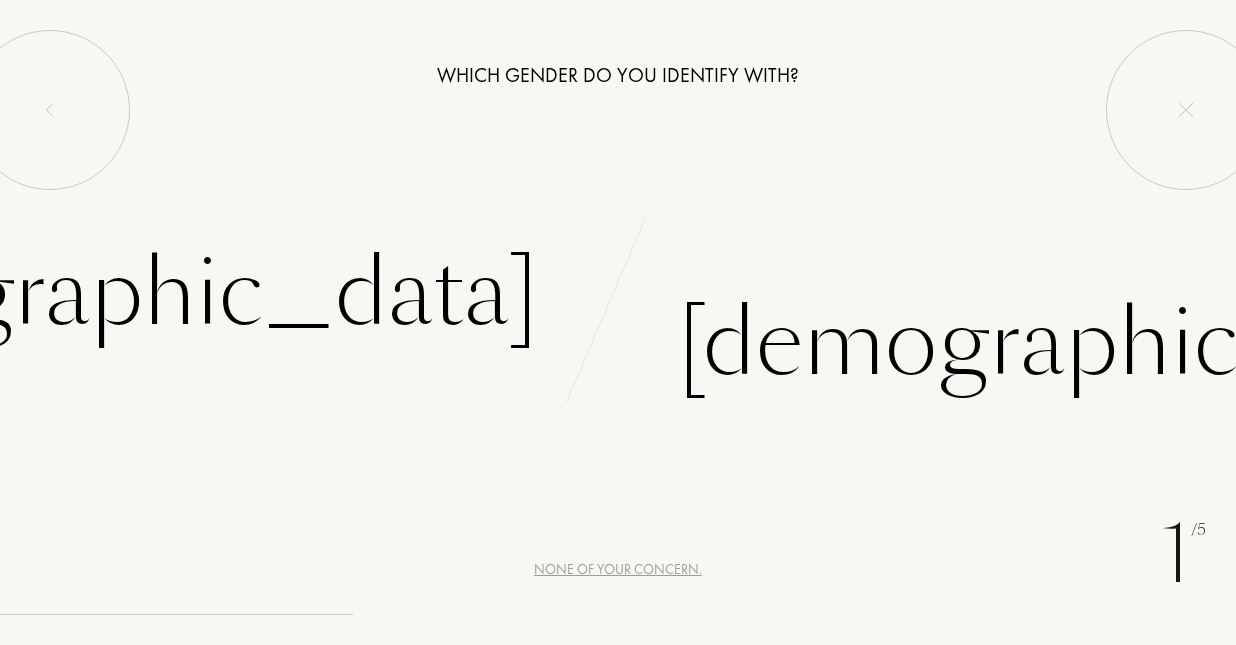 click on "None of your concern." at bounding box center (618, 569) 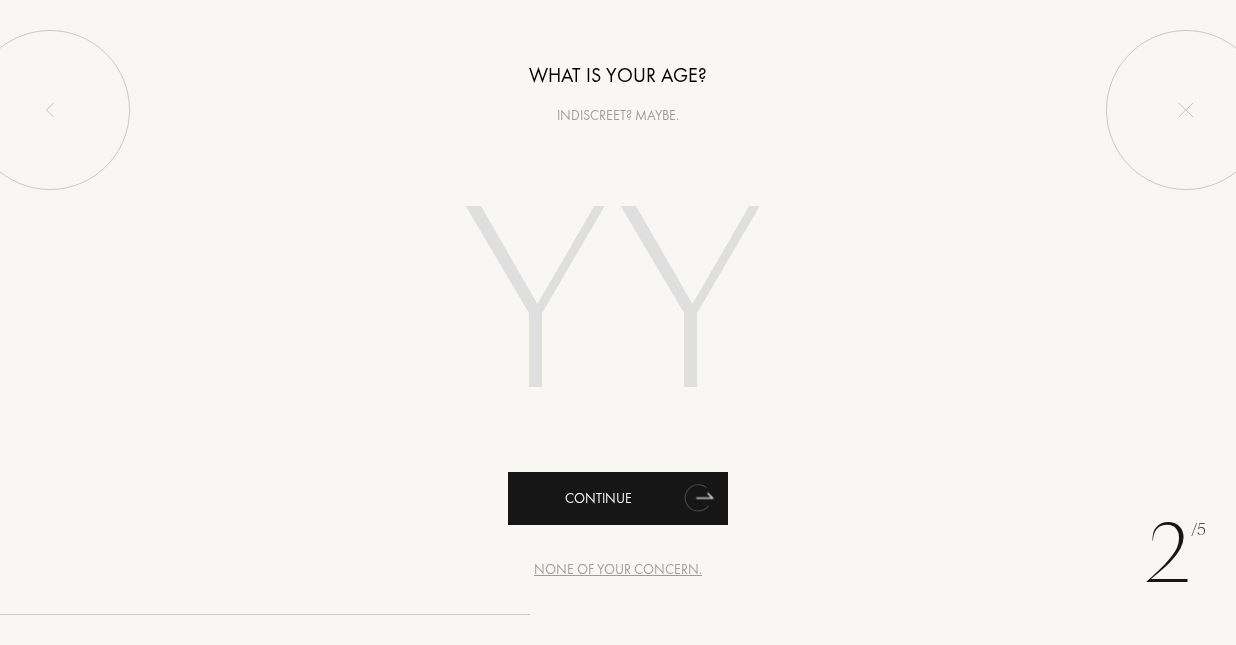 click on "Continue" at bounding box center [618, 498] 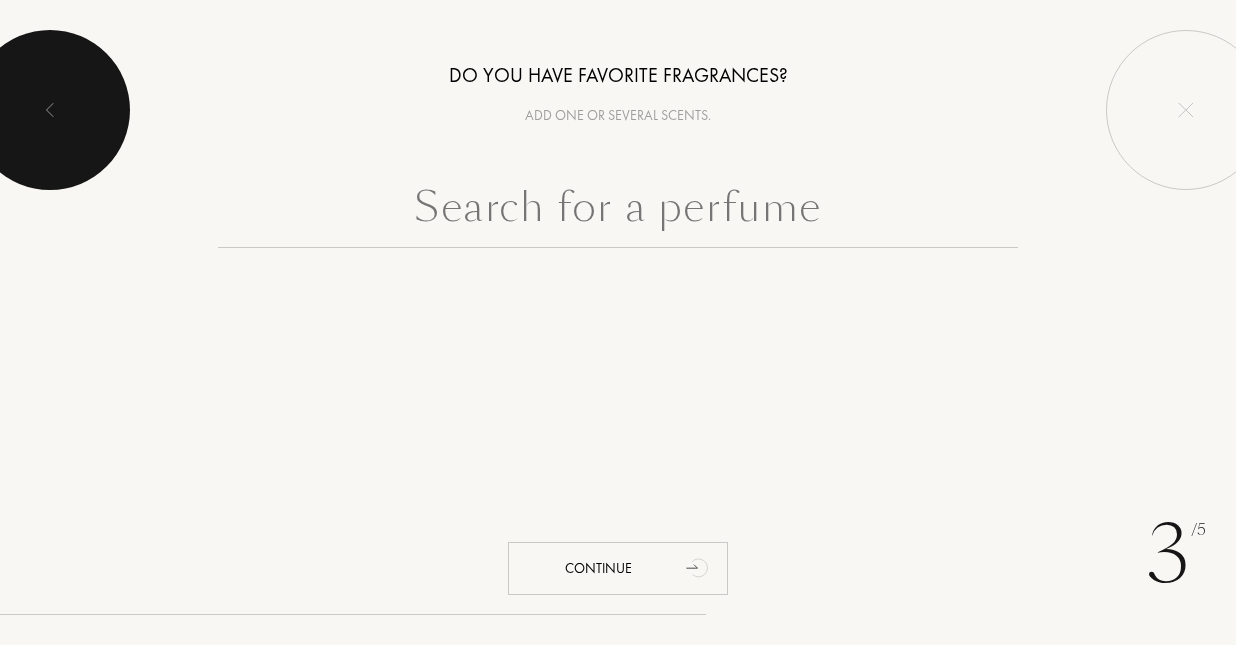 click at bounding box center (50, 110) 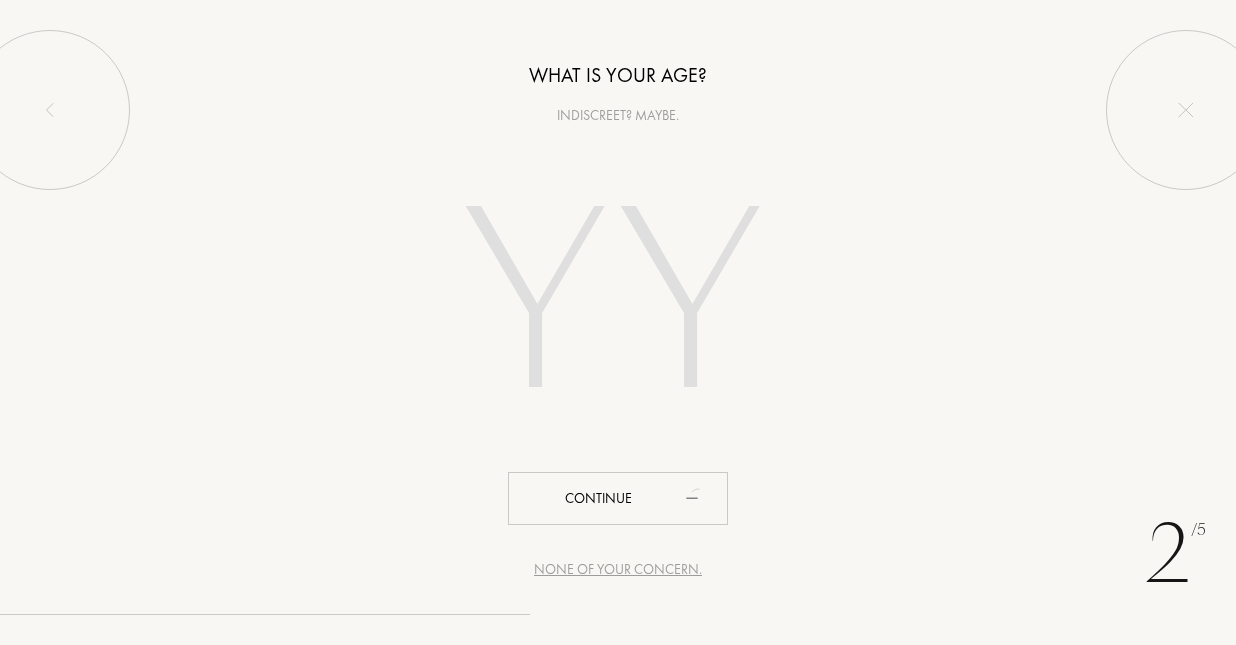 click at bounding box center [618, 308] 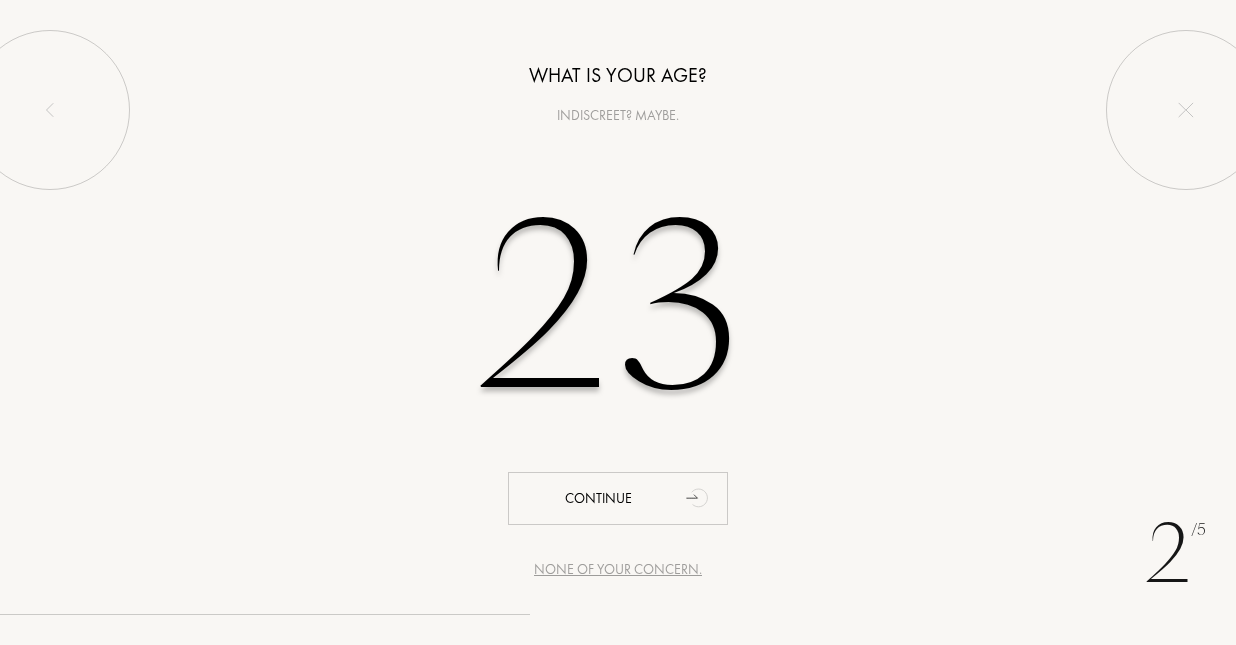 type on "23" 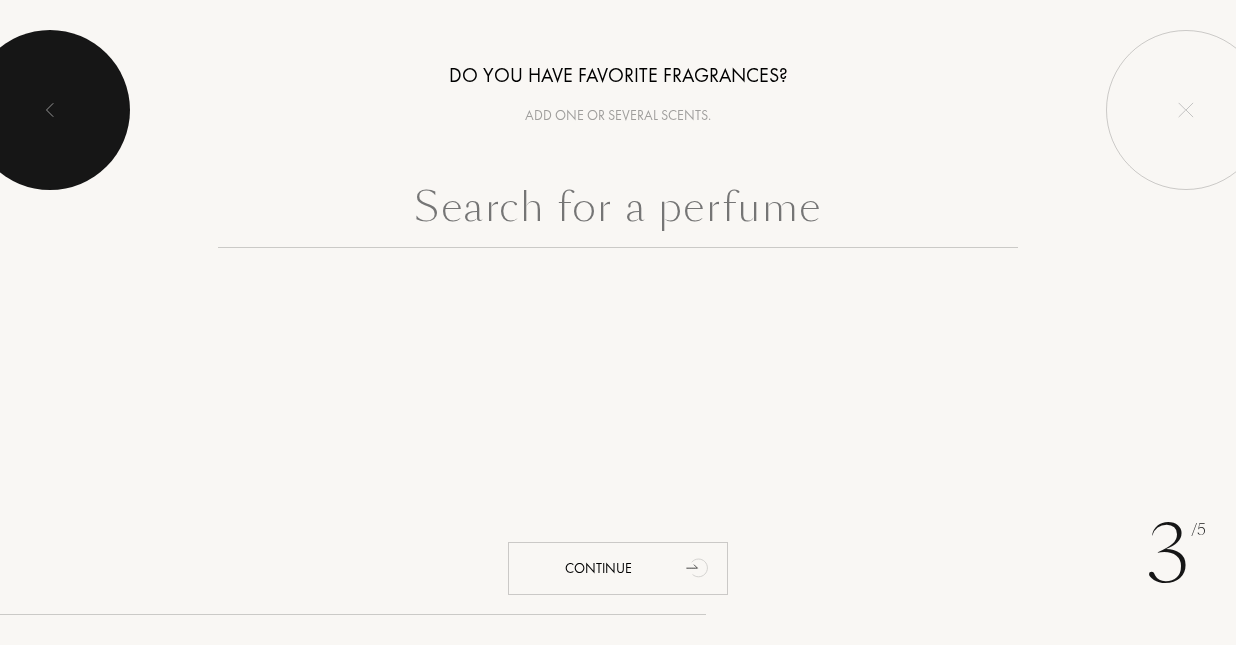 click at bounding box center [50, 110] 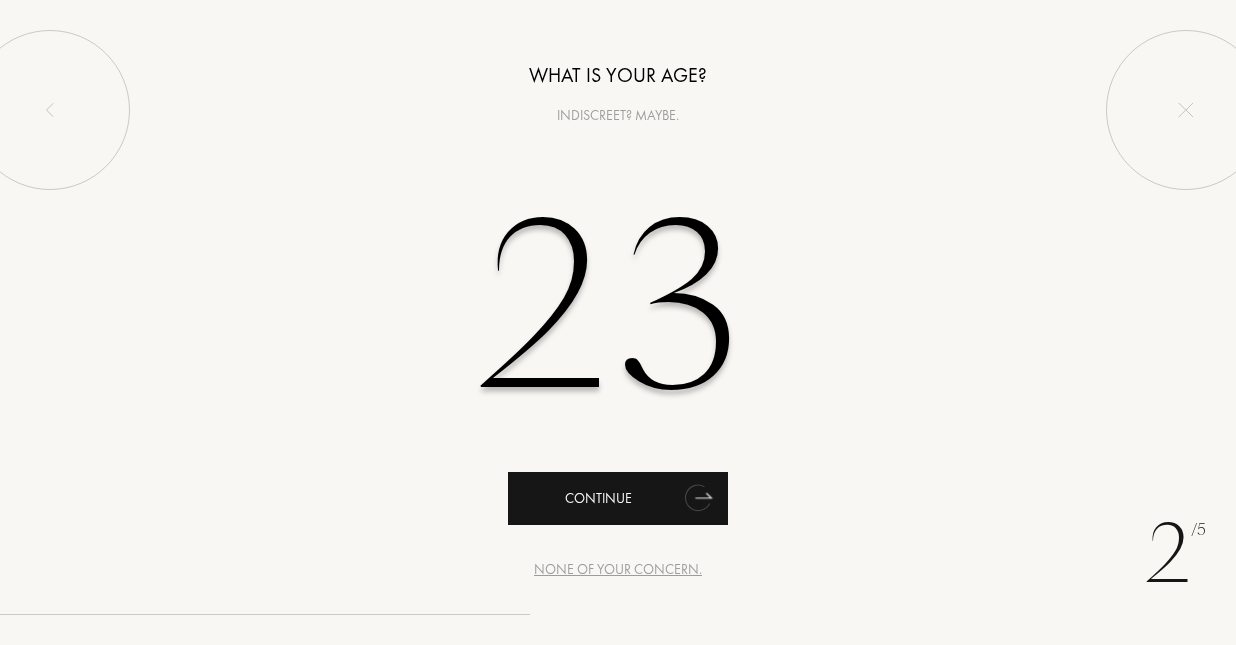 click on "Continue" at bounding box center (618, 498) 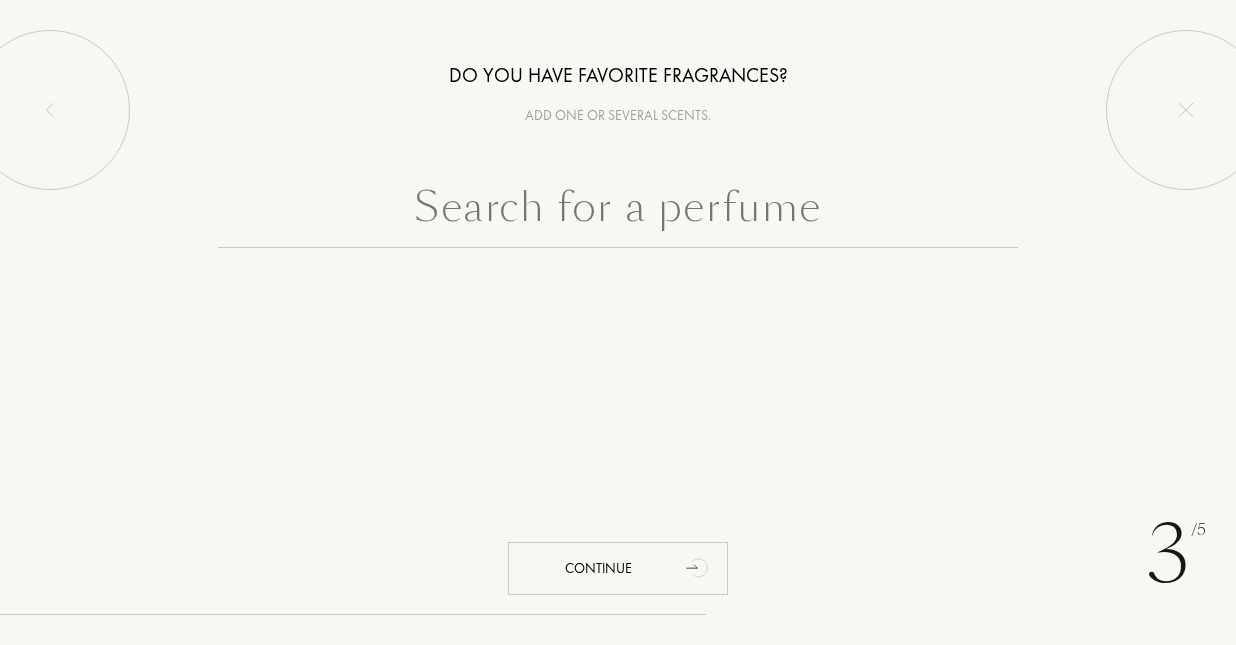 click at bounding box center [618, 212] 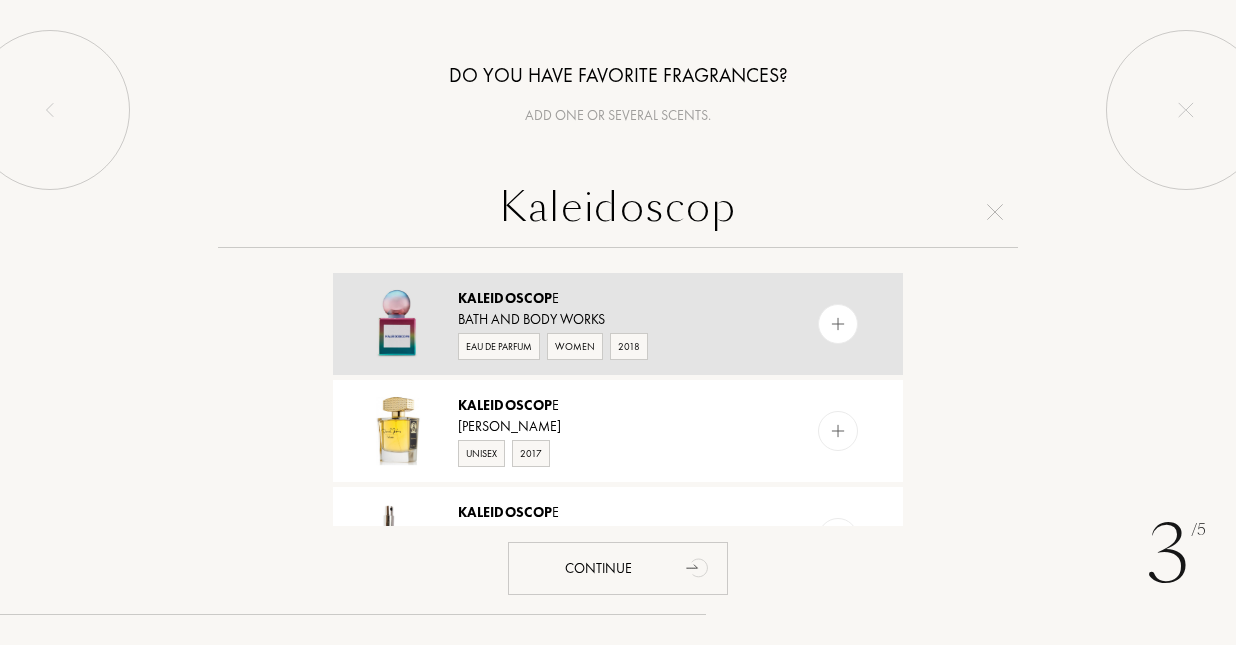 type on "Kaleidoscop" 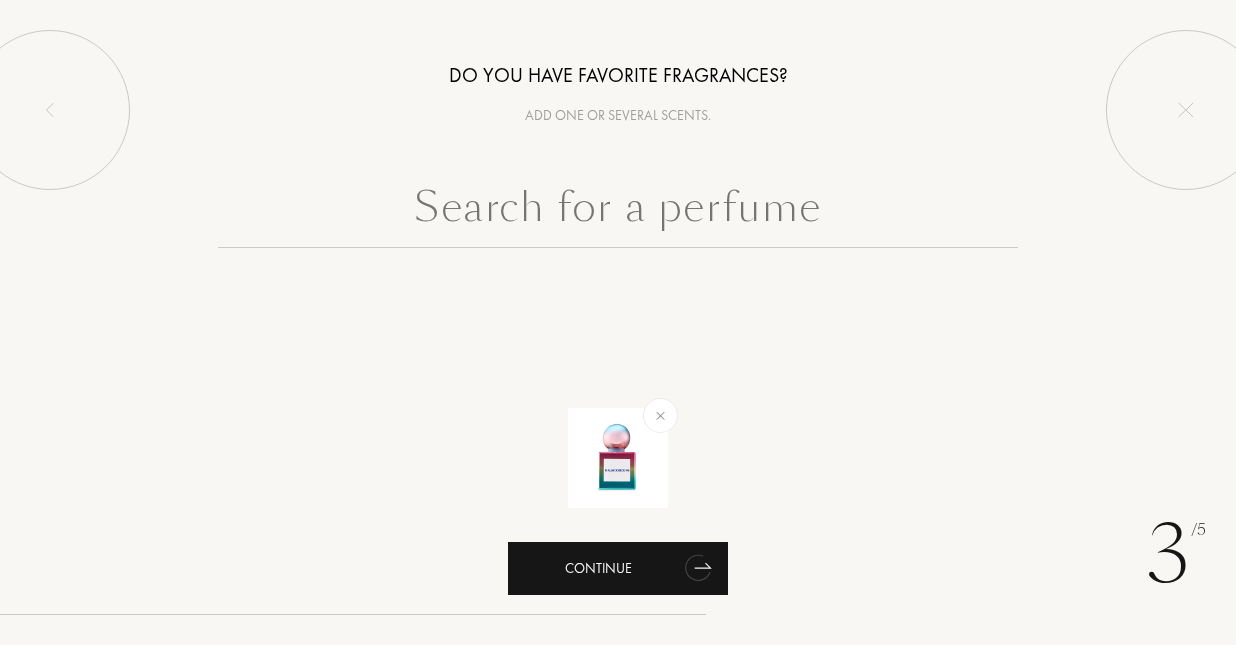 click on "Continue" at bounding box center [618, 568] 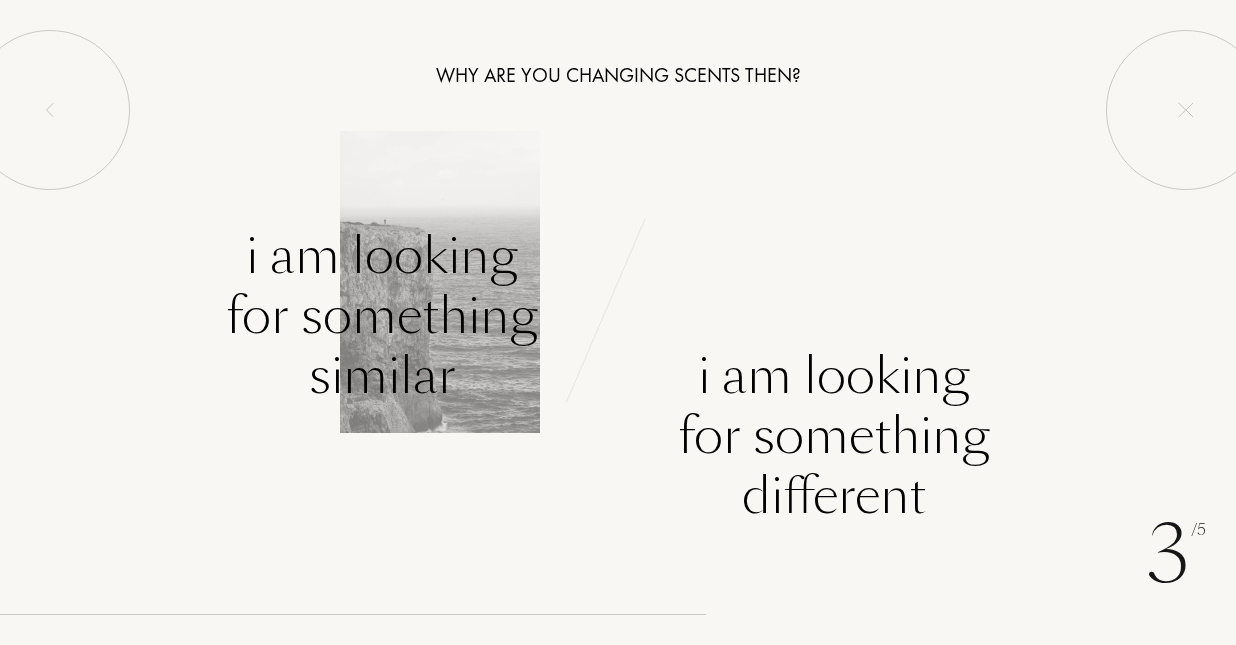 click on "I am looking
for something
similar" at bounding box center [382, 316] 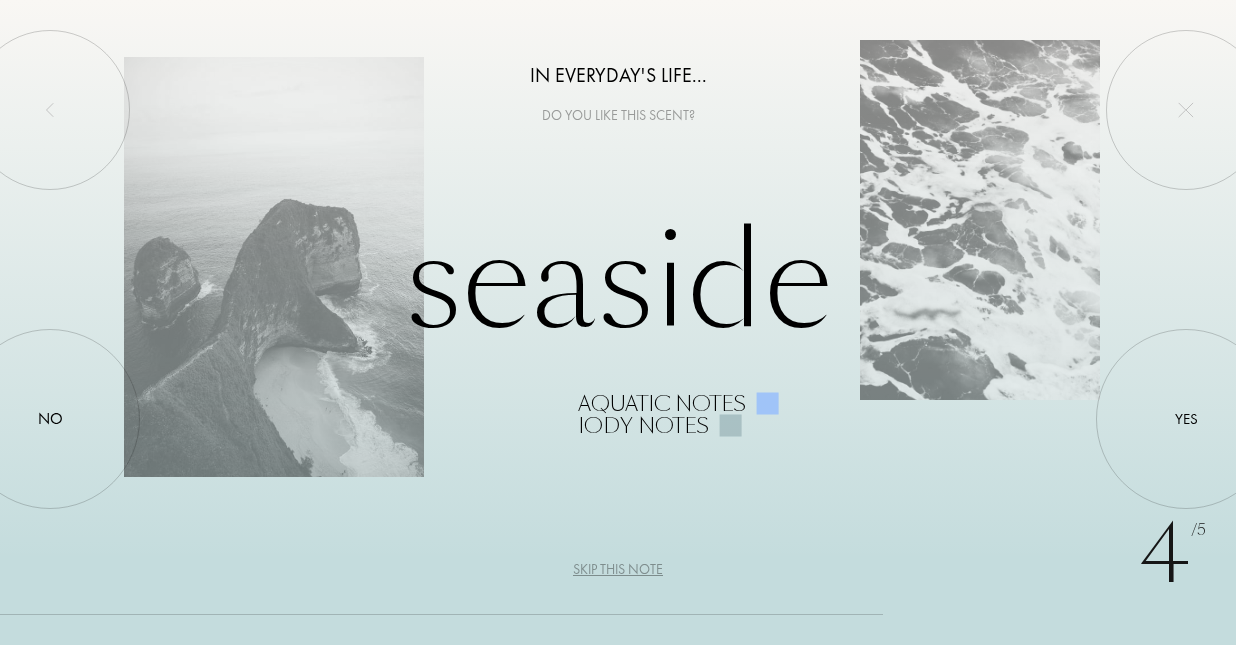 click on "Skip this note" at bounding box center [618, 569] 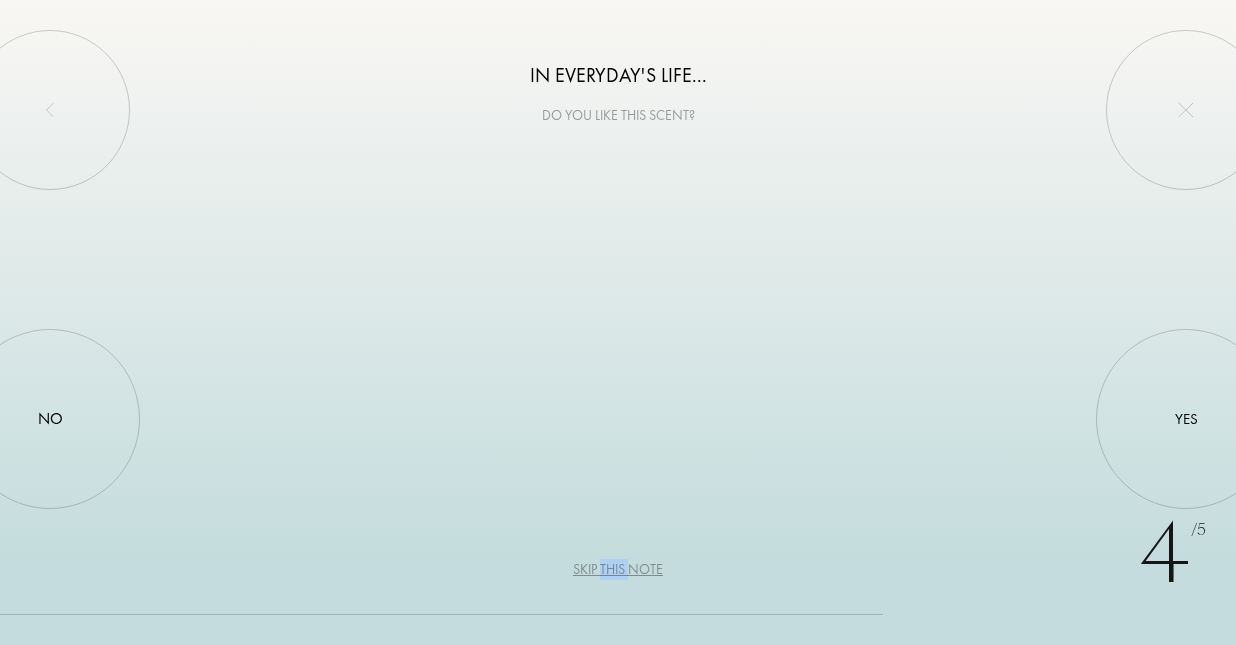 click on "Skip this note" at bounding box center (618, 569) 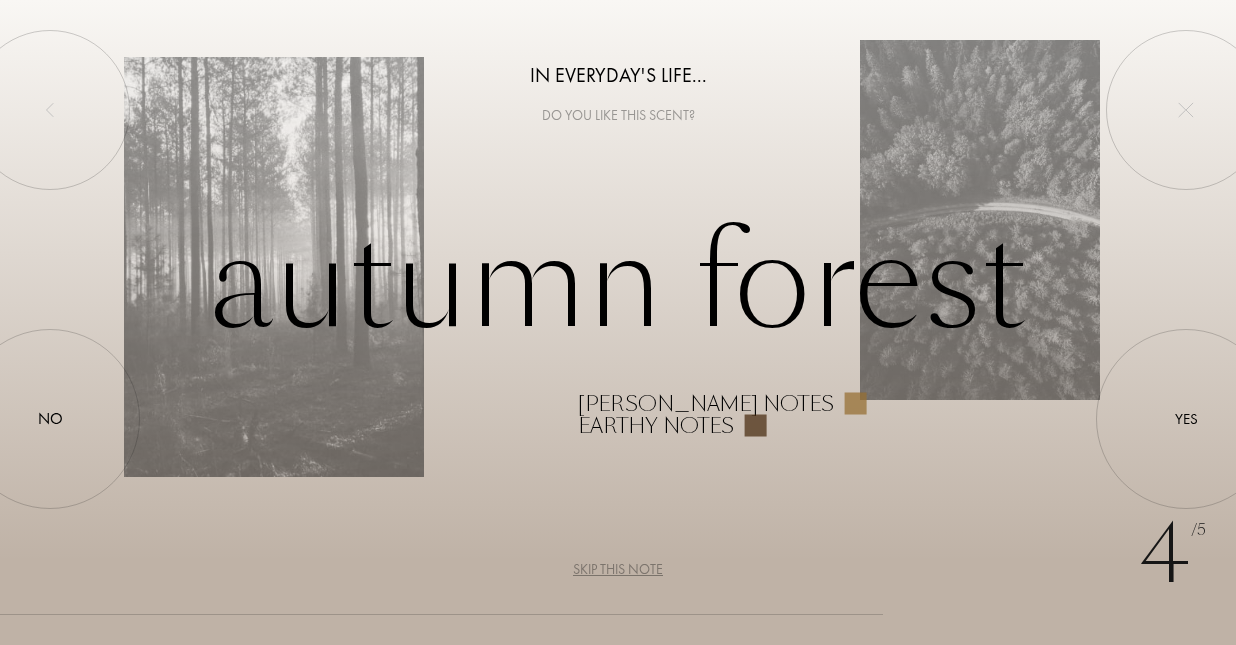 click on "4 /5 In everyday's life... Do you like this scent? Autumn forest Woody notes Earthy notes Yes No Skip this note" at bounding box center [618, 322] 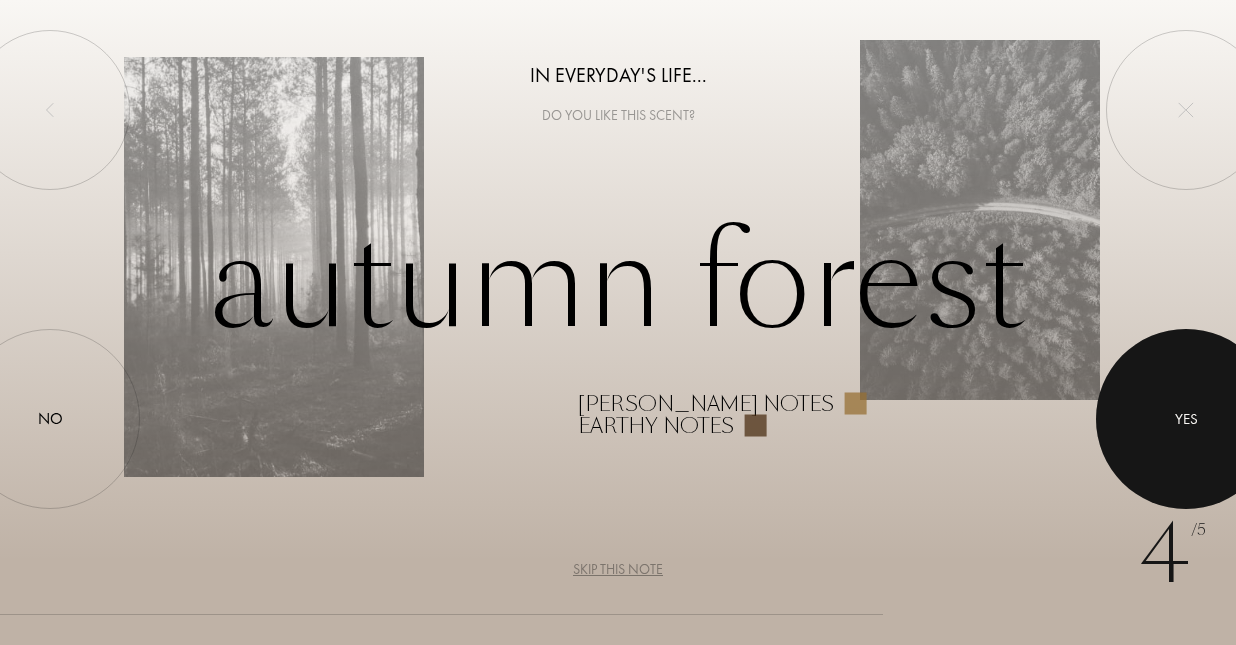 click at bounding box center [1186, 419] 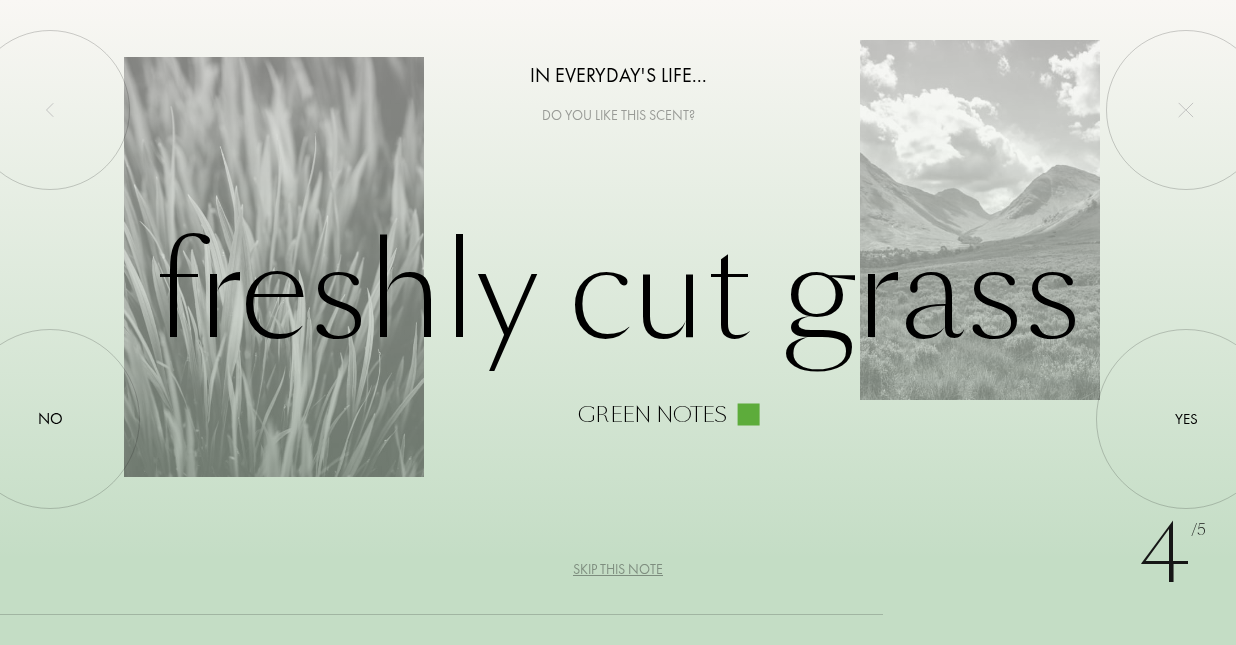 click on "Skip this note" at bounding box center [618, 569] 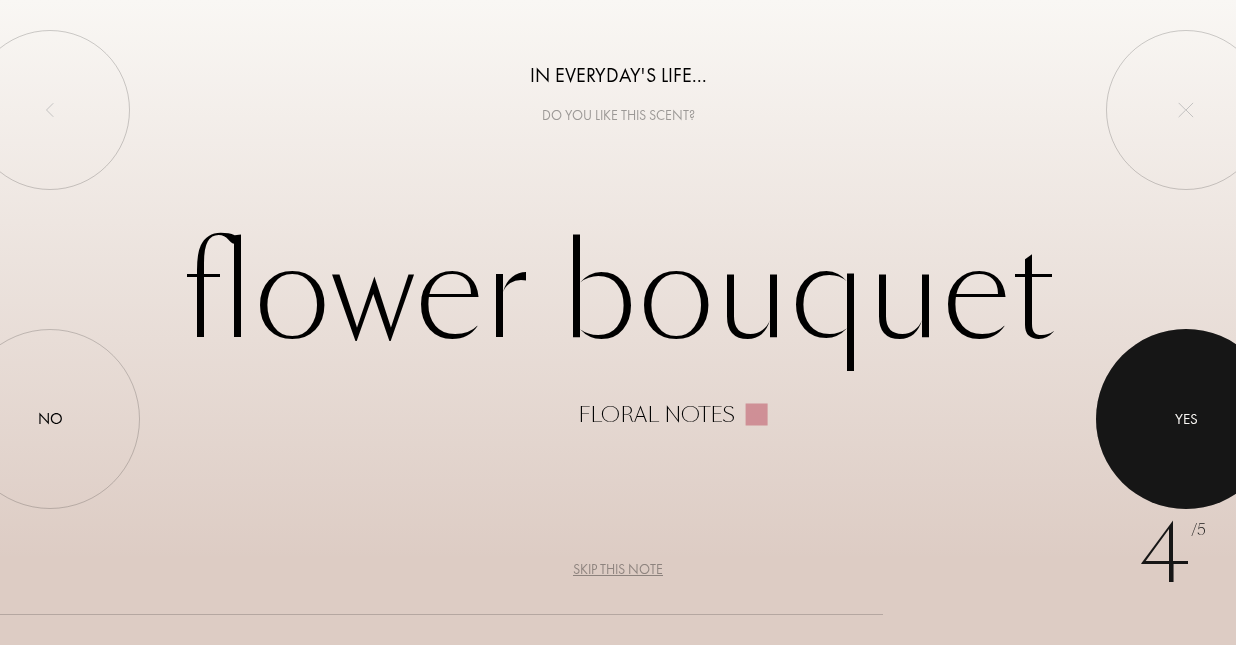 click at bounding box center [1186, 419] 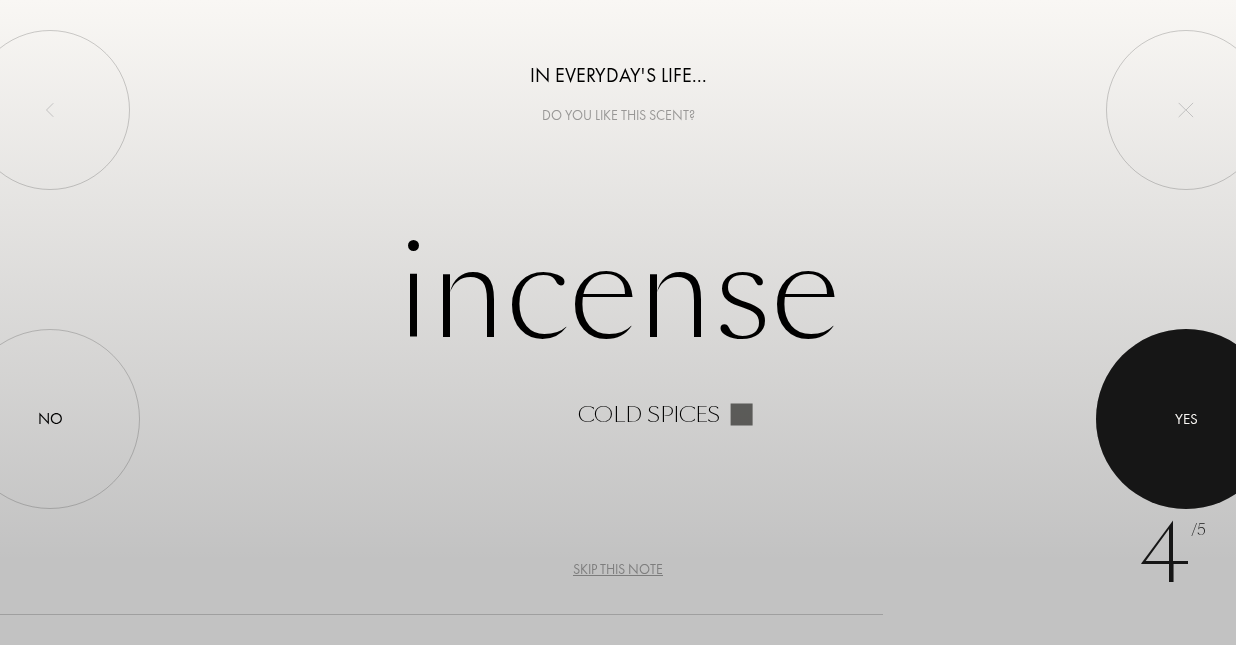 click at bounding box center [1186, 419] 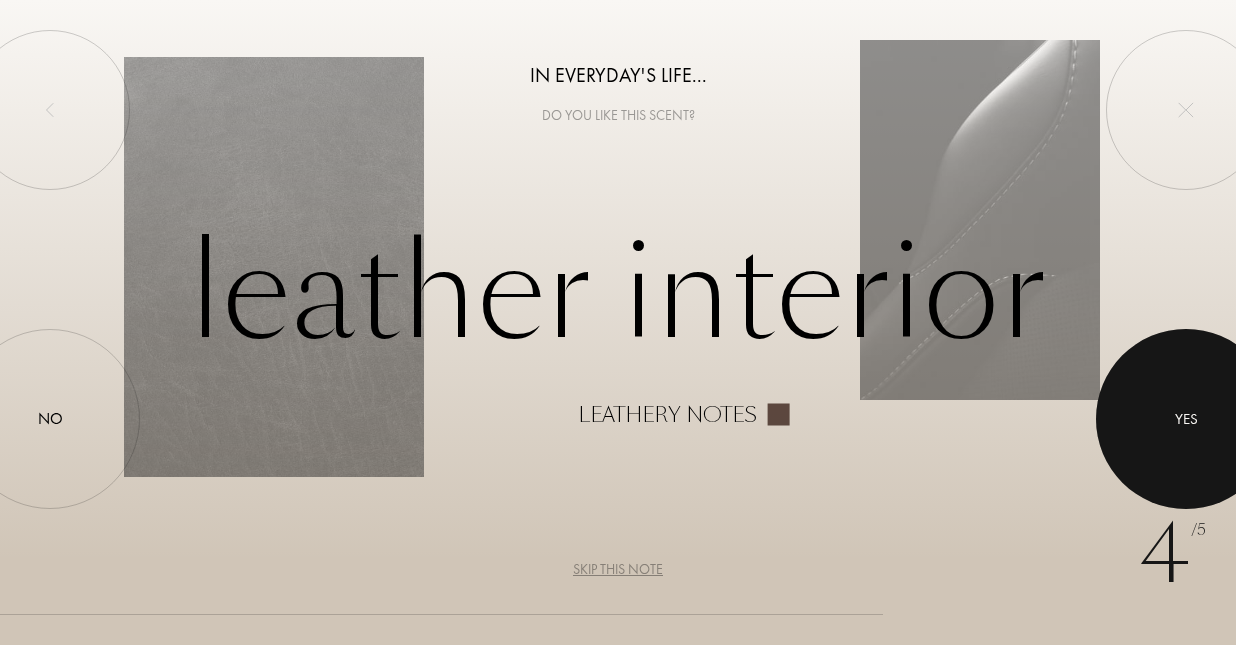 click at bounding box center [1186, 419] 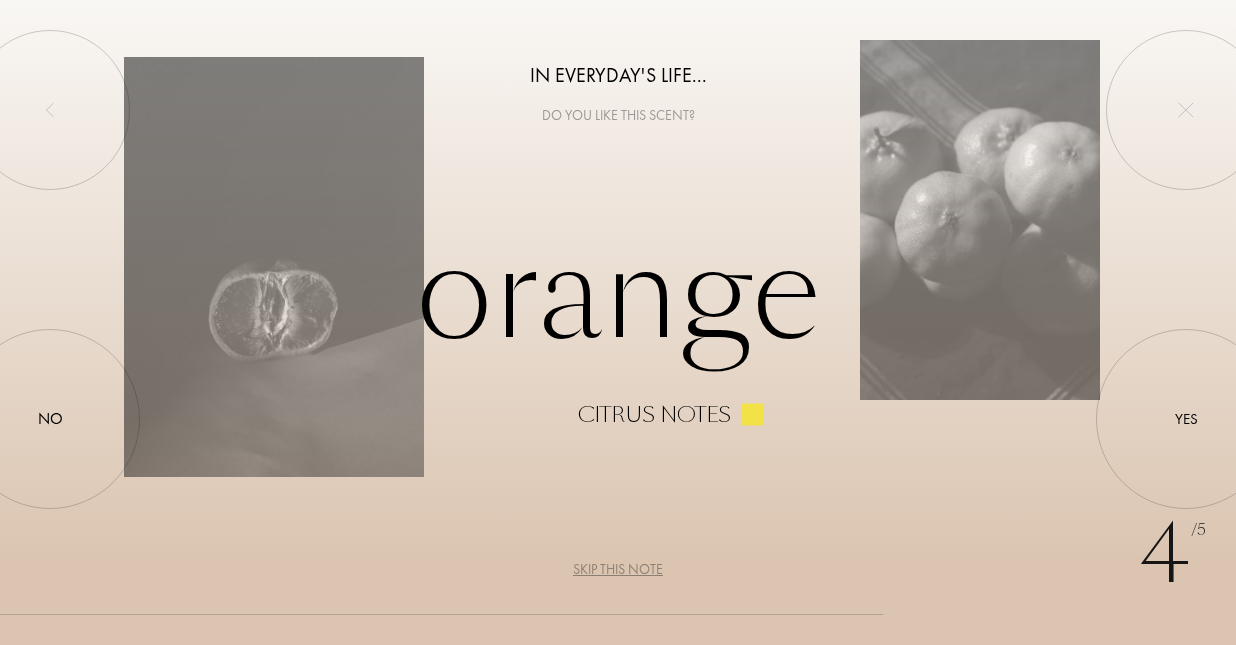 click on "Skip this note" at bounding box center [618, 569] 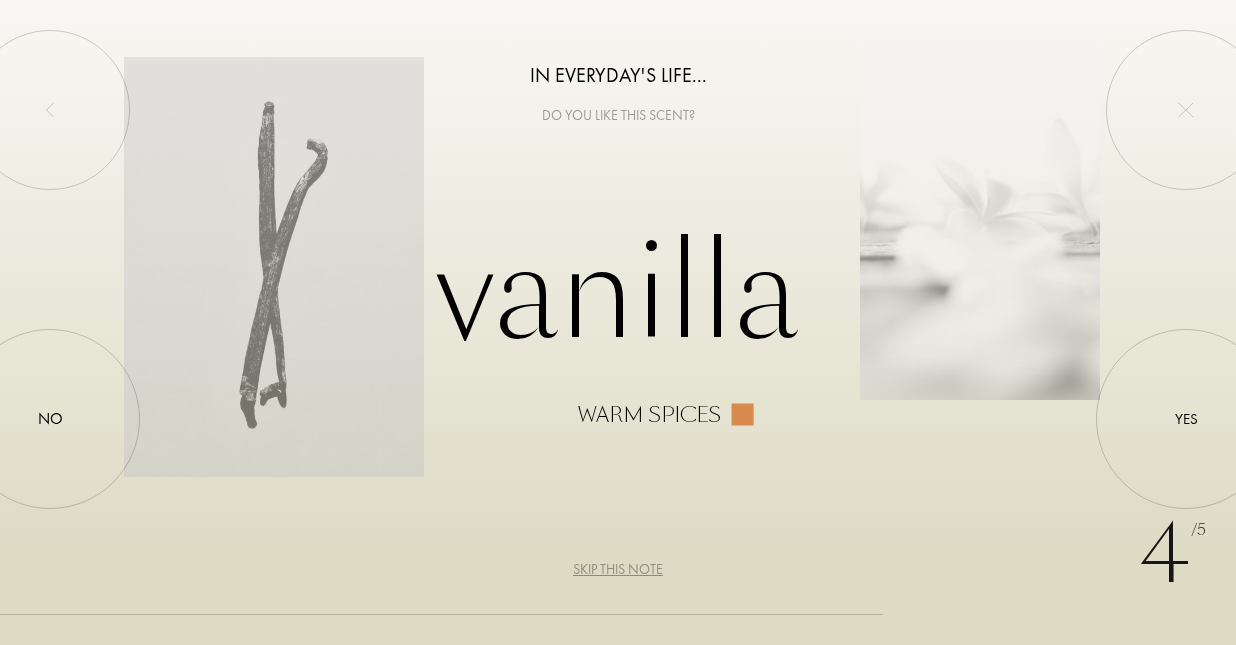 click on "Skip this note" at bounding box center (618, 569) 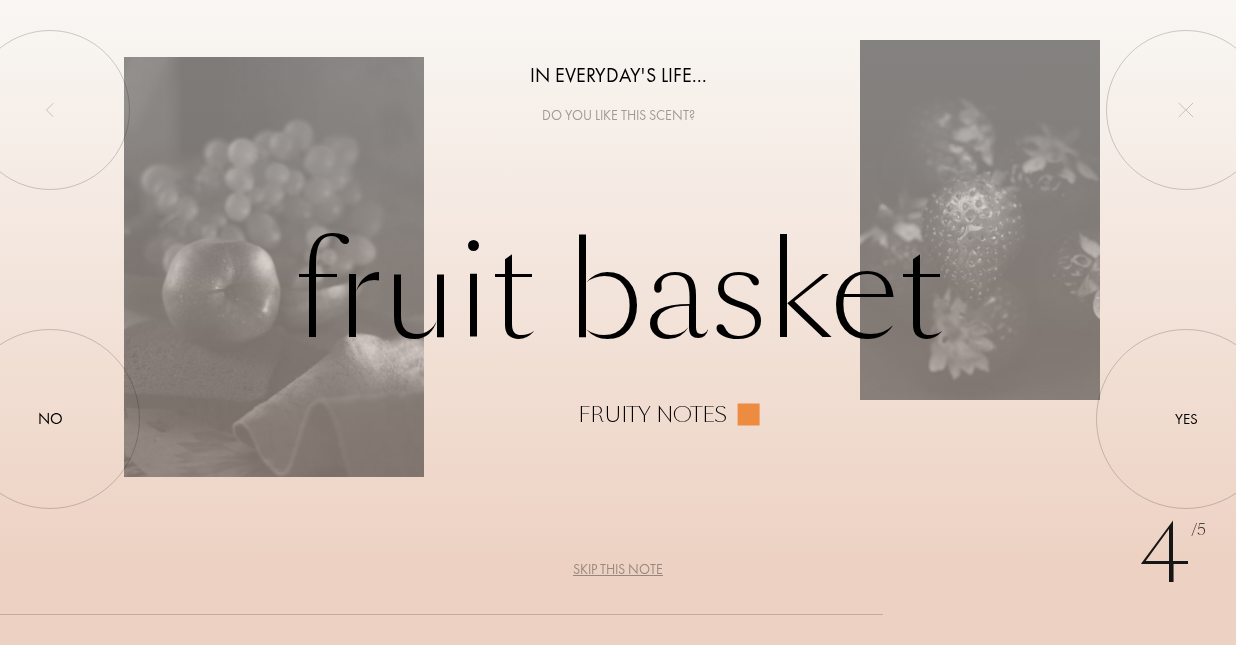 click on "Skip this note" at bounding box center [618, 569] 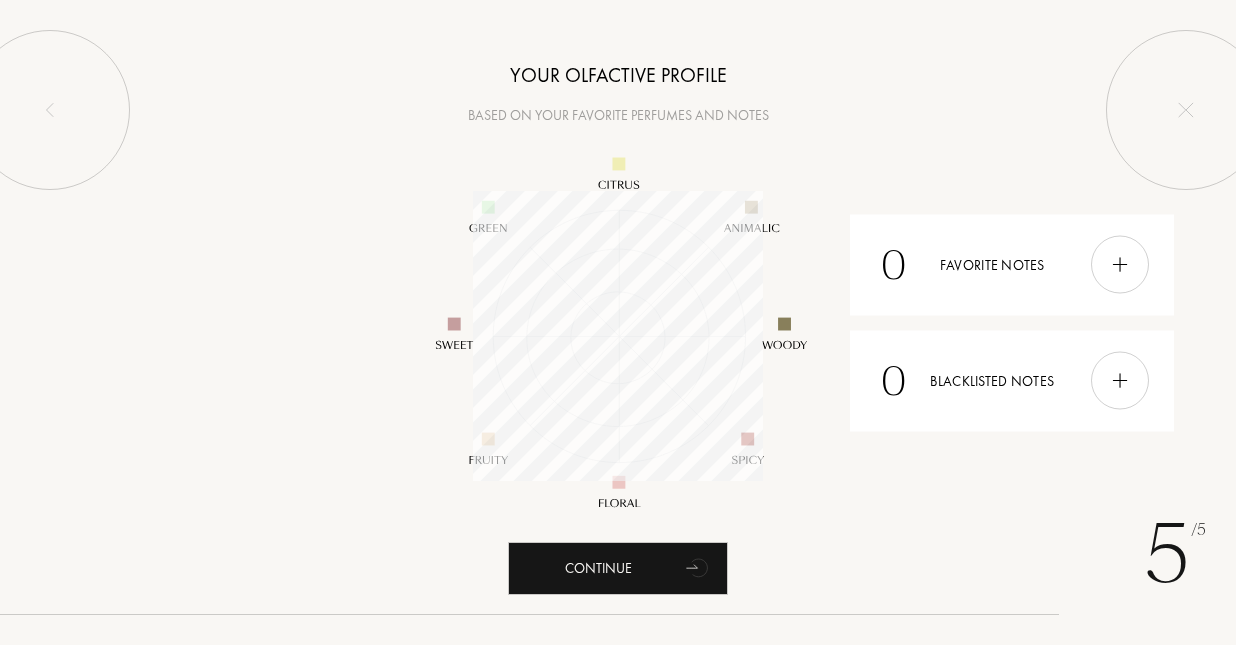 scroll, scrollTop: 999710, scrollLeft: 999710, axis: both 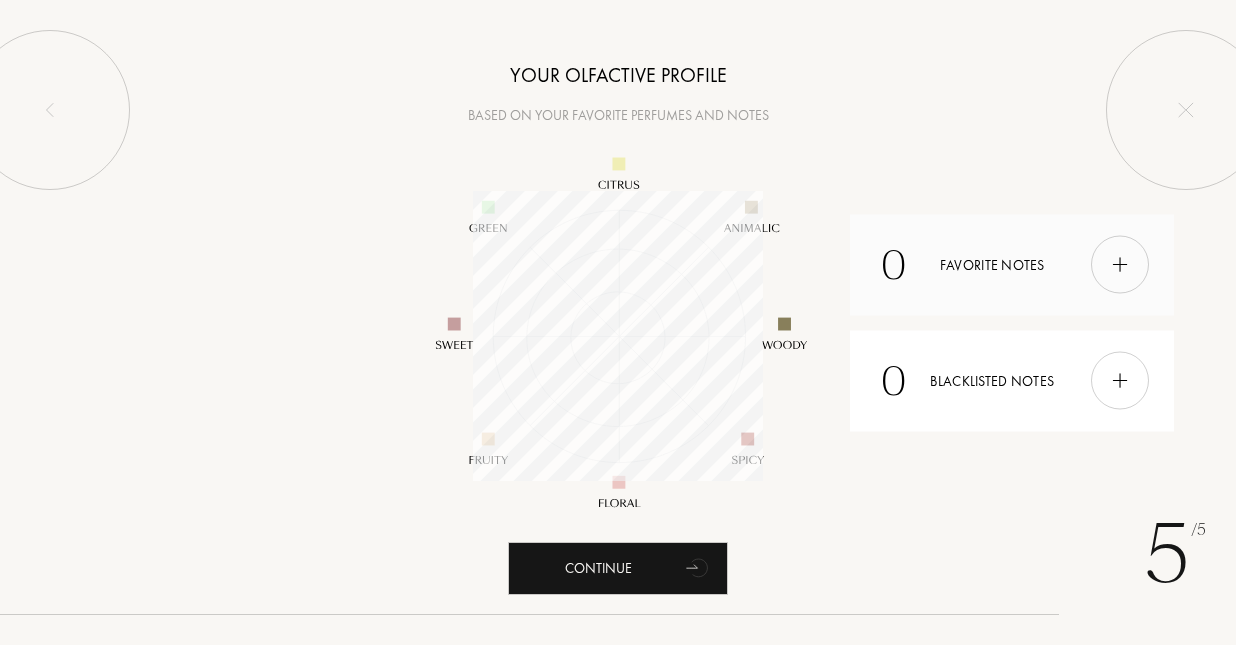 click at bounding box center [1120, 265] 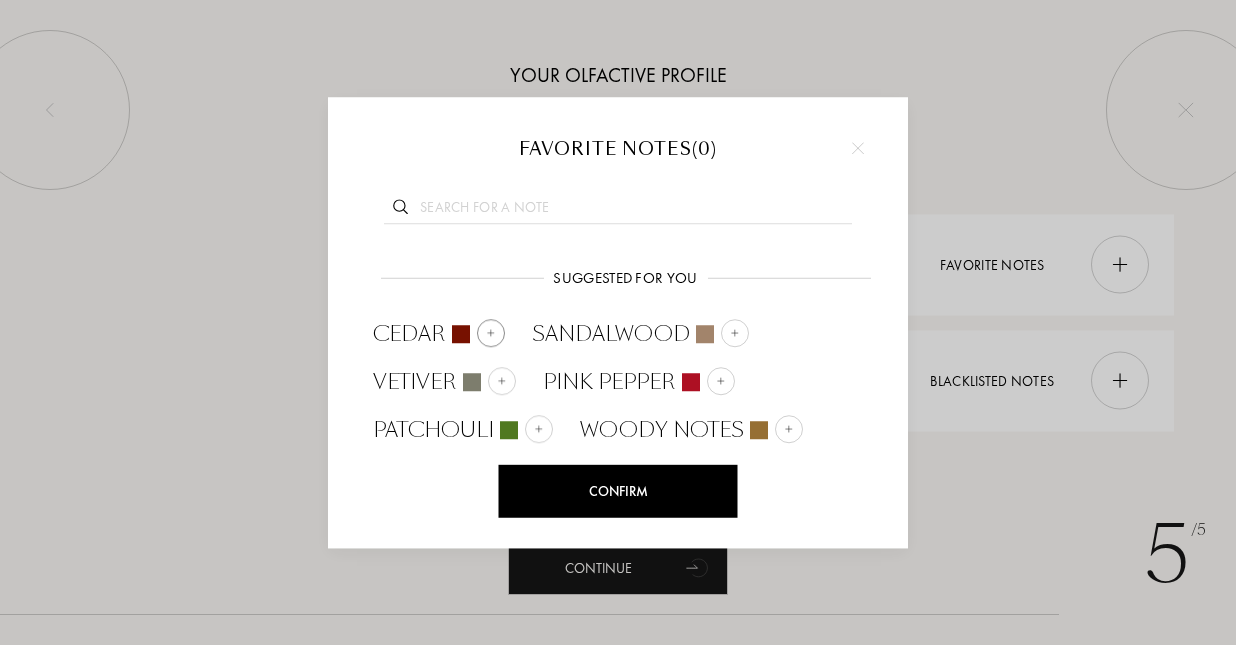 click at bounding box center (491, 333) 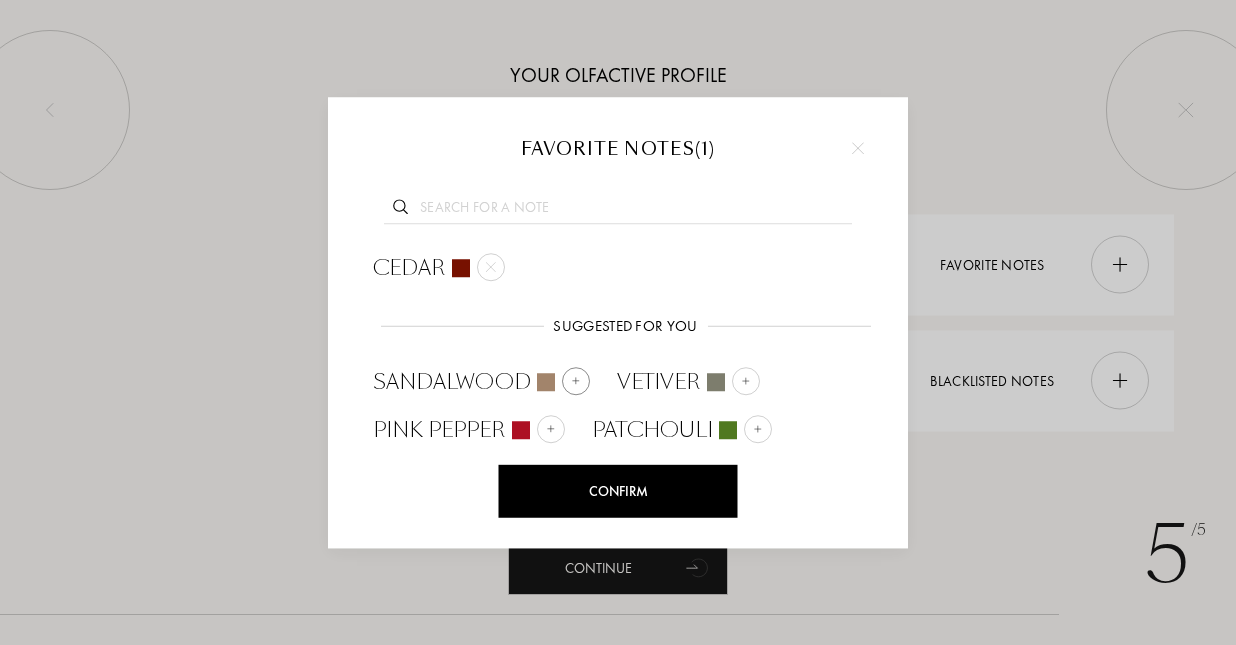 click on "Sandalwood" at bounding box center [452, 382] 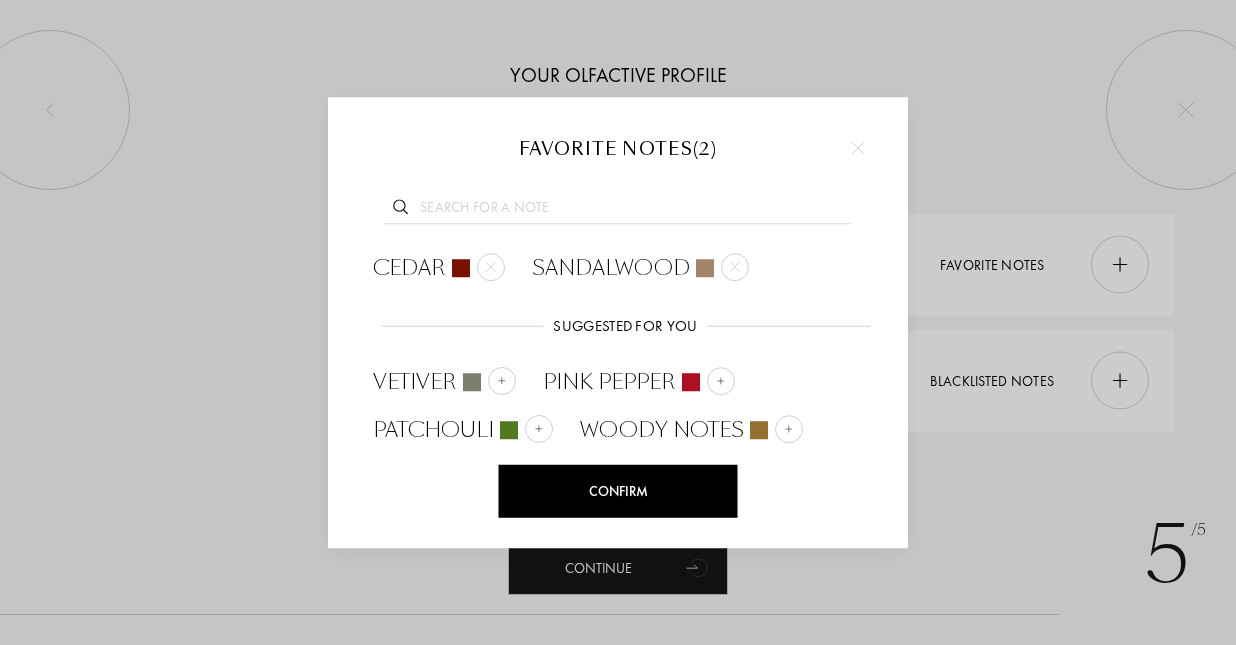 click on "Pink Pepper" at bounding box center (609, 382) 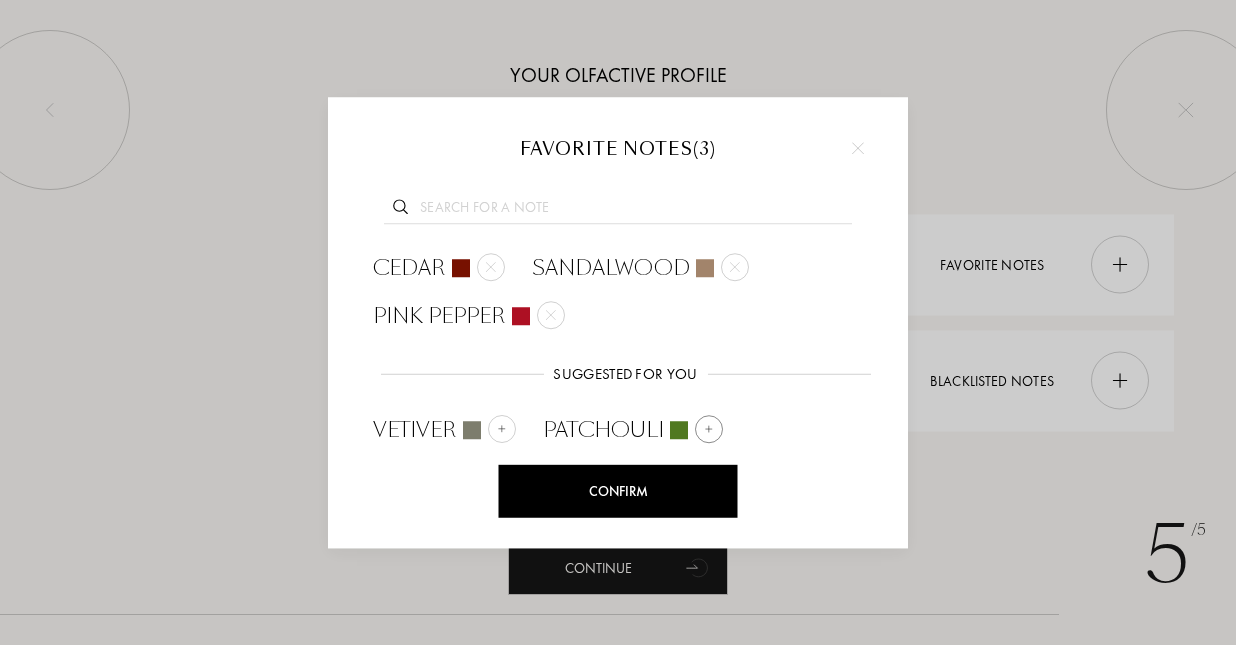 click on "Patchouli" at bounding box center (603, 430) 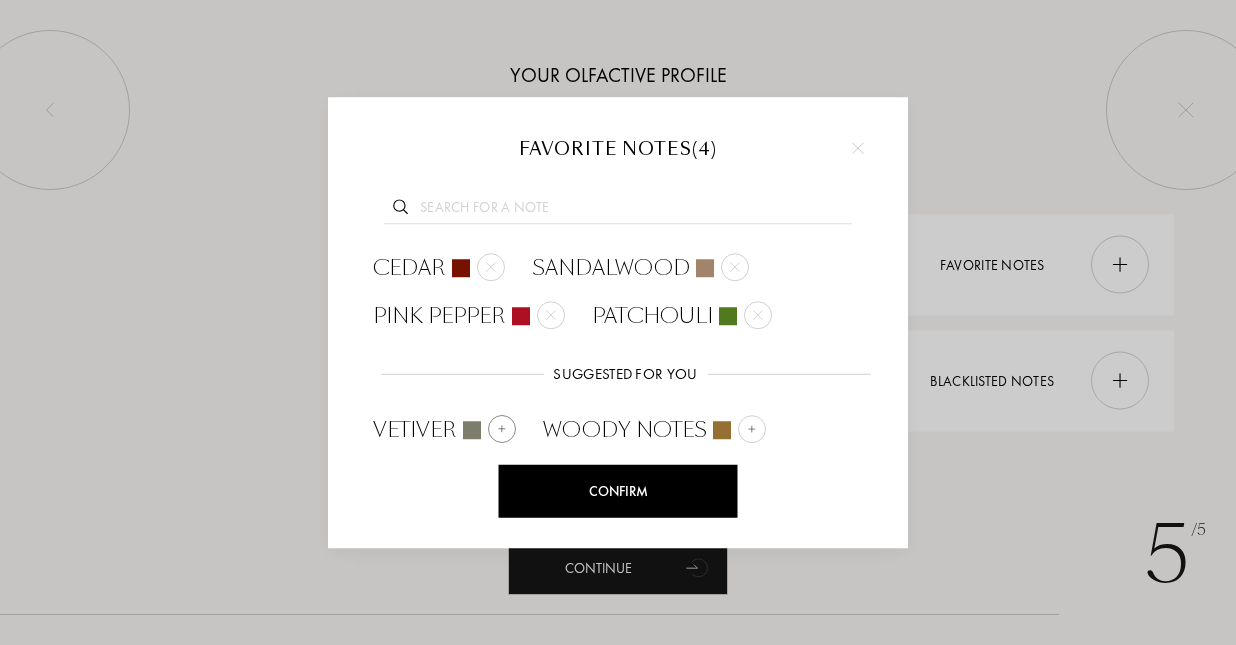 click on "Vetiver" at bounding box center [415, 430] 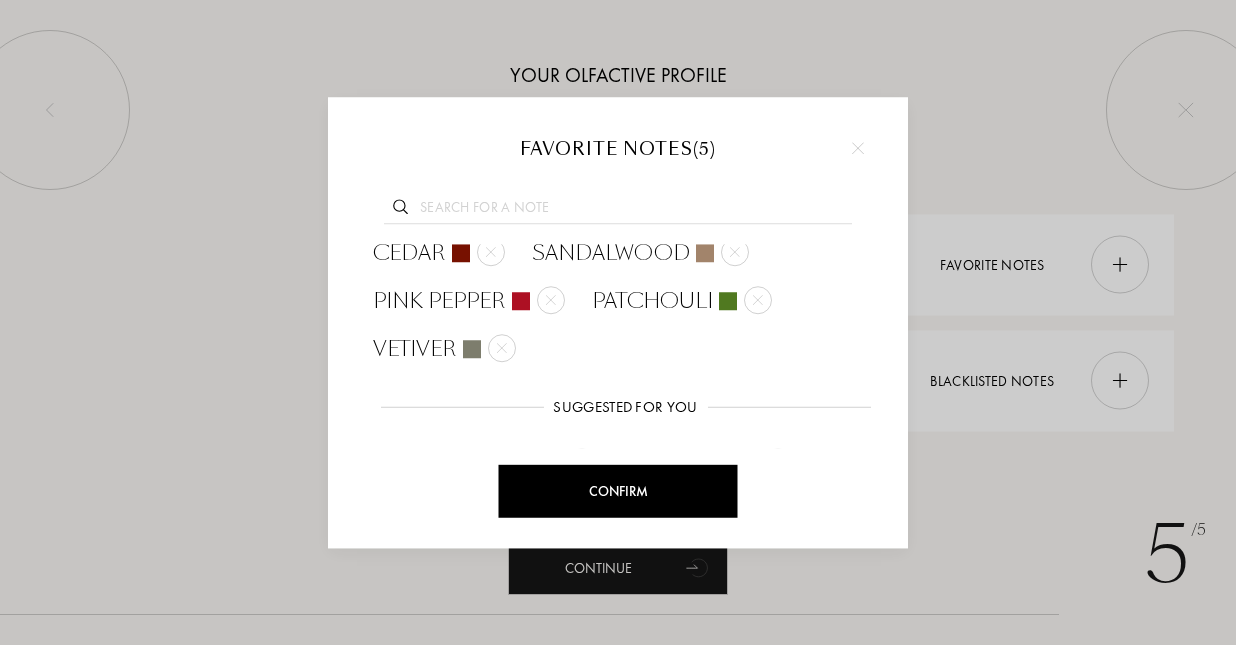 scroll, scrollTop: 0, scrollLeft: 0, axis: both 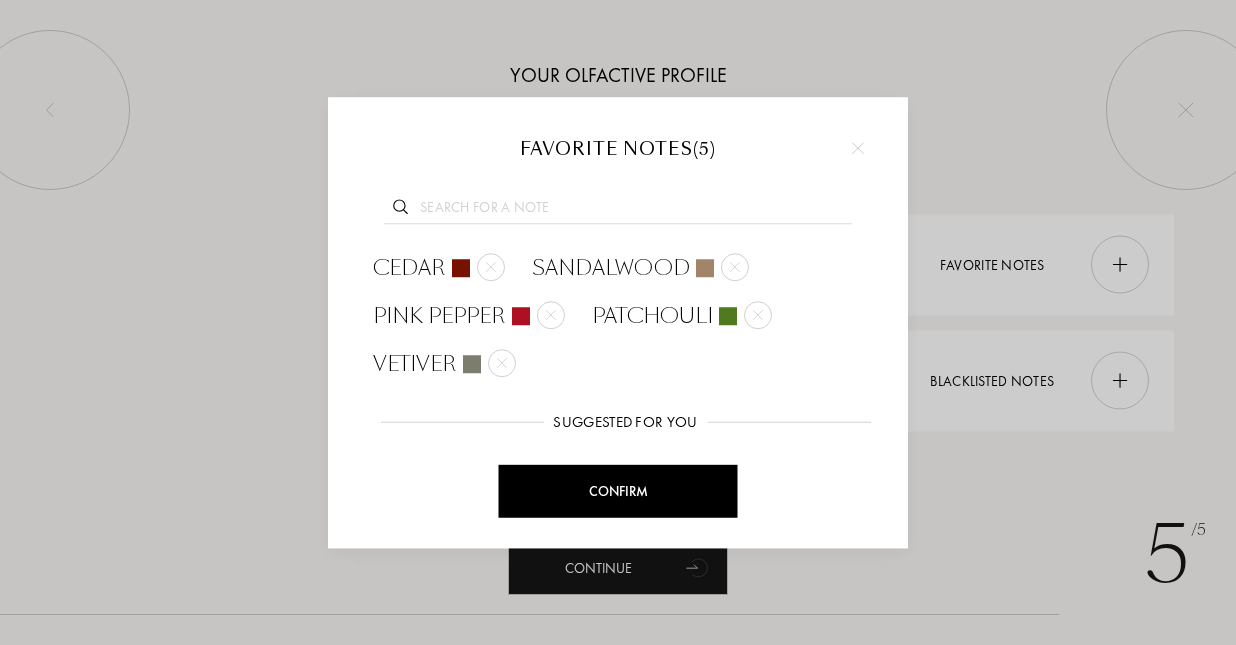 click at bounding box center (618, 210) 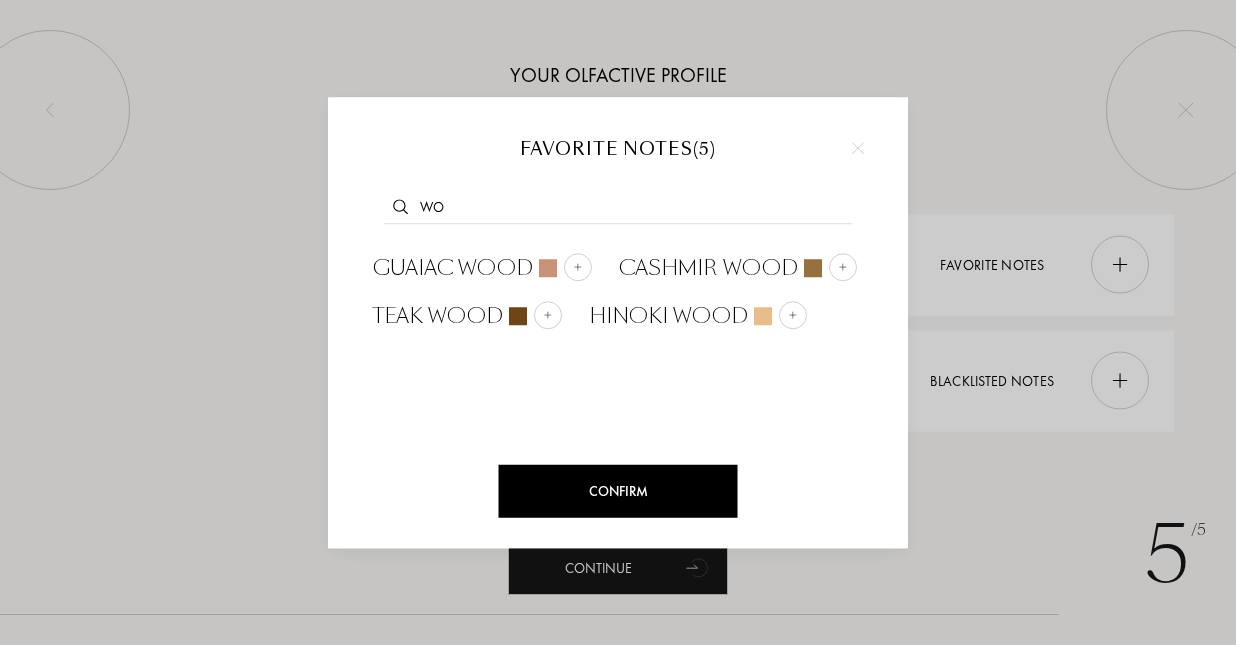 type on "w" 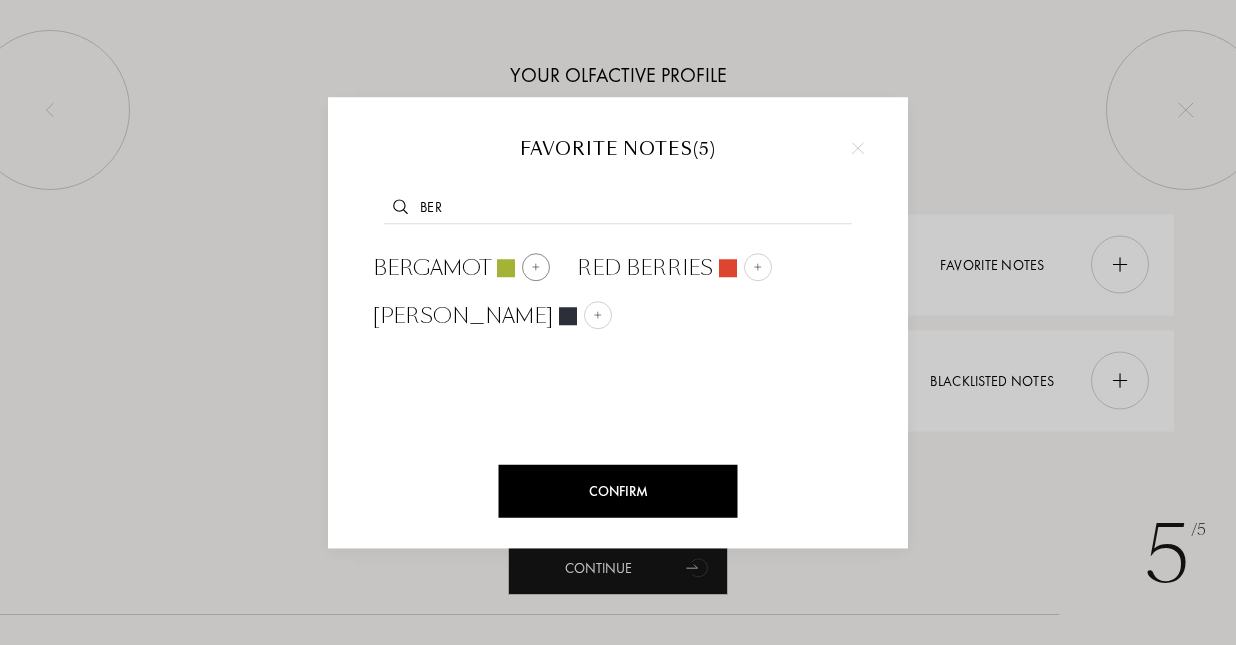 type on "ber" 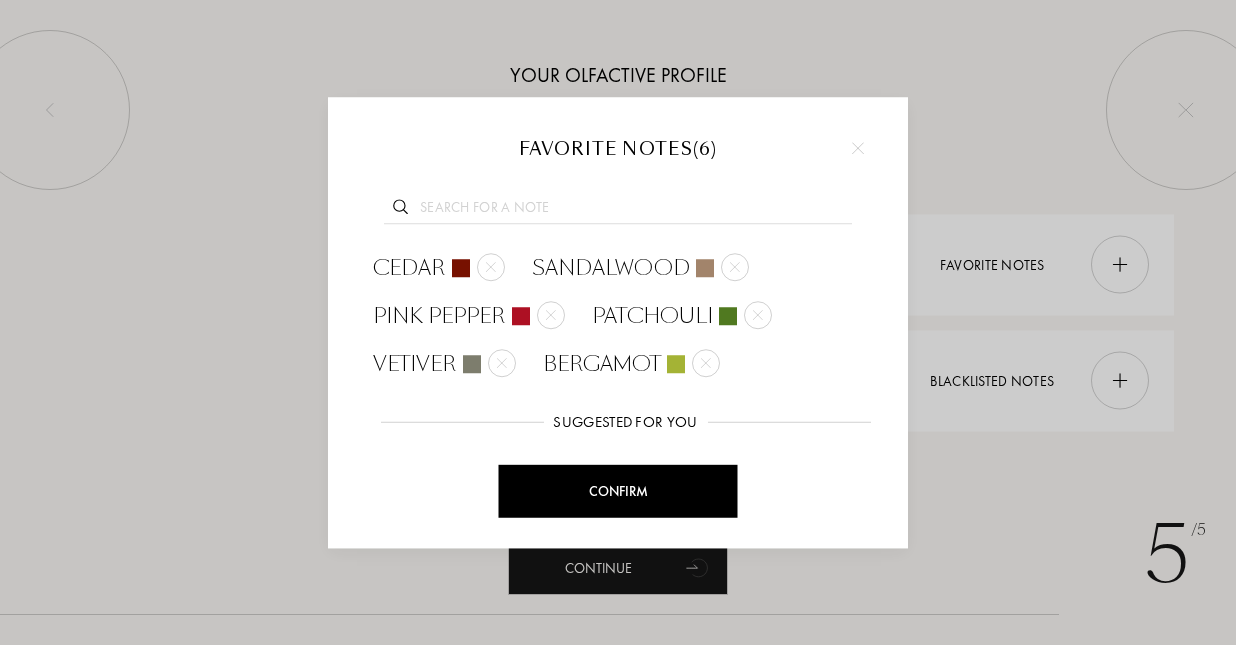 click at bounding box center [618, 210] 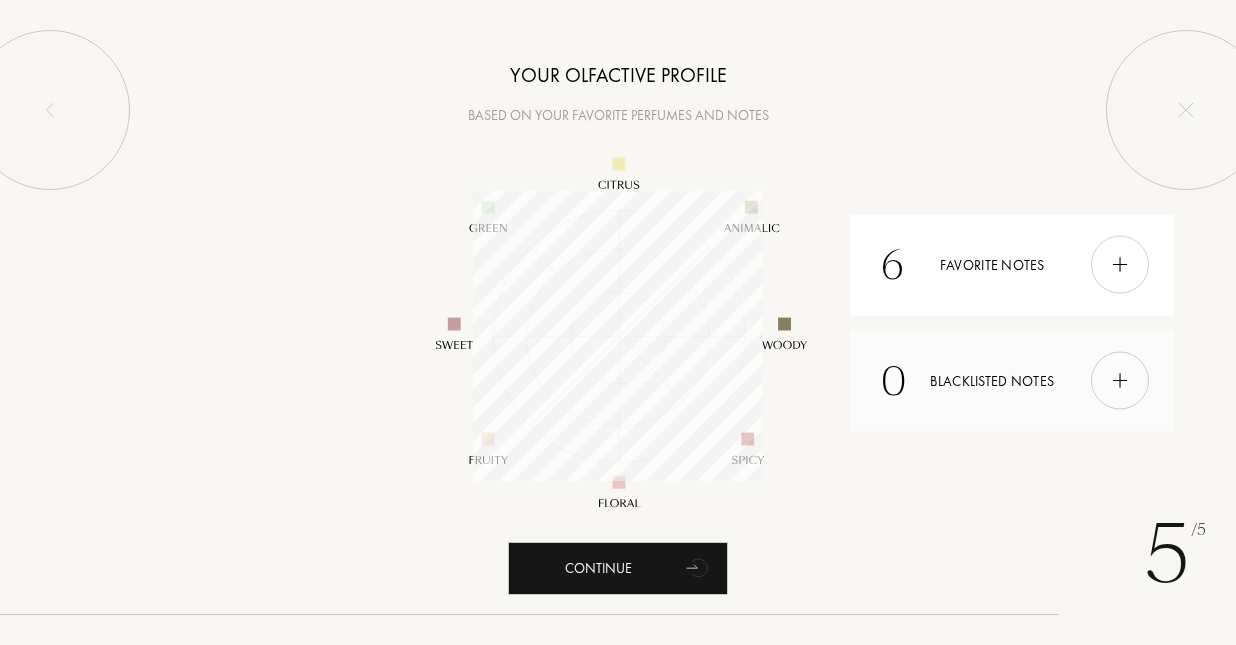 click on "0 Blacklisted notes" at bounding box center [1012, 380] 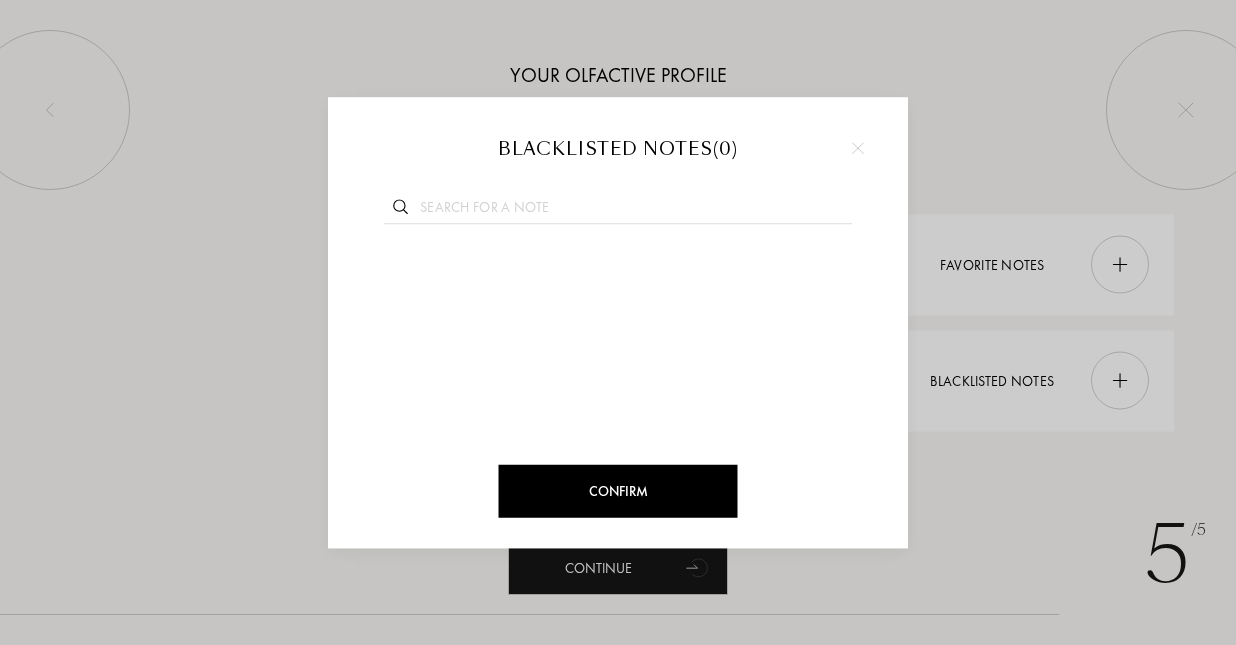 click at bounding box center [618, 210] 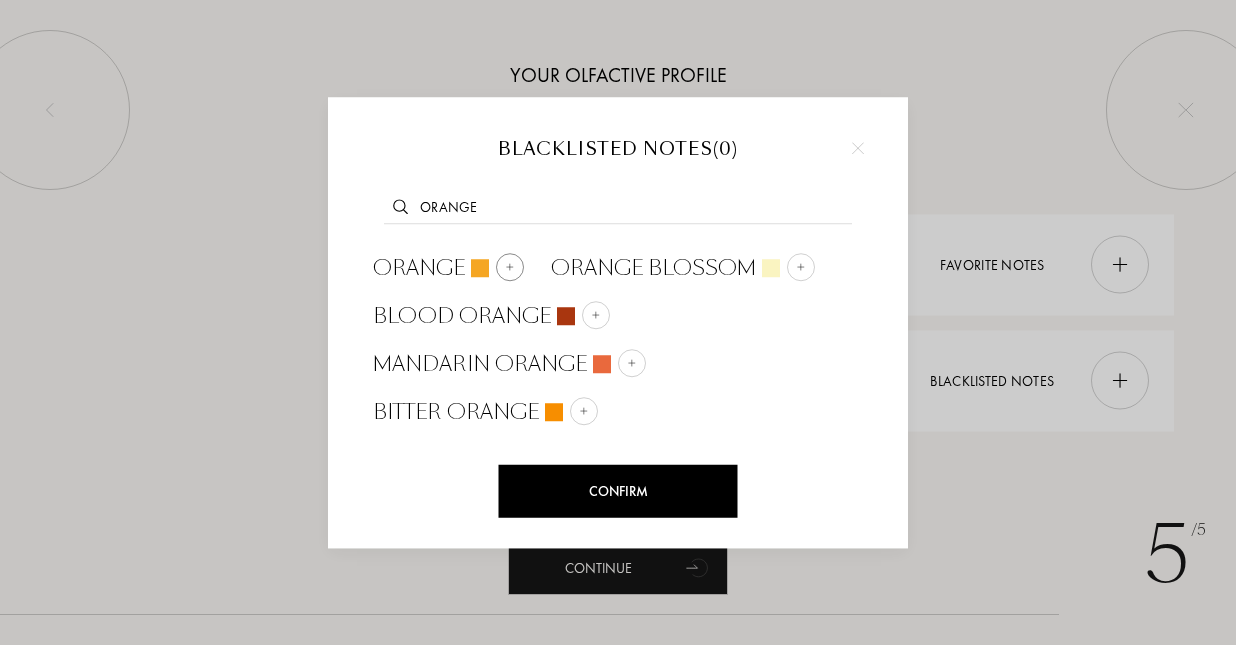 type on "orange" 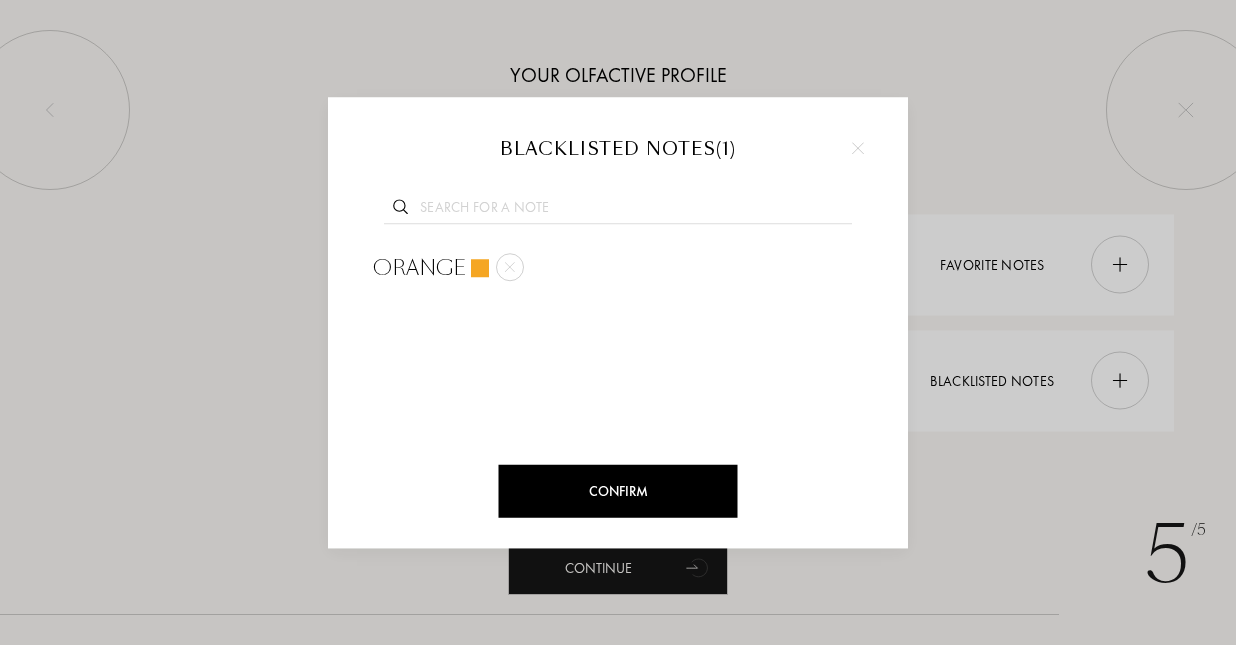 click at bounding box center [510, 267] 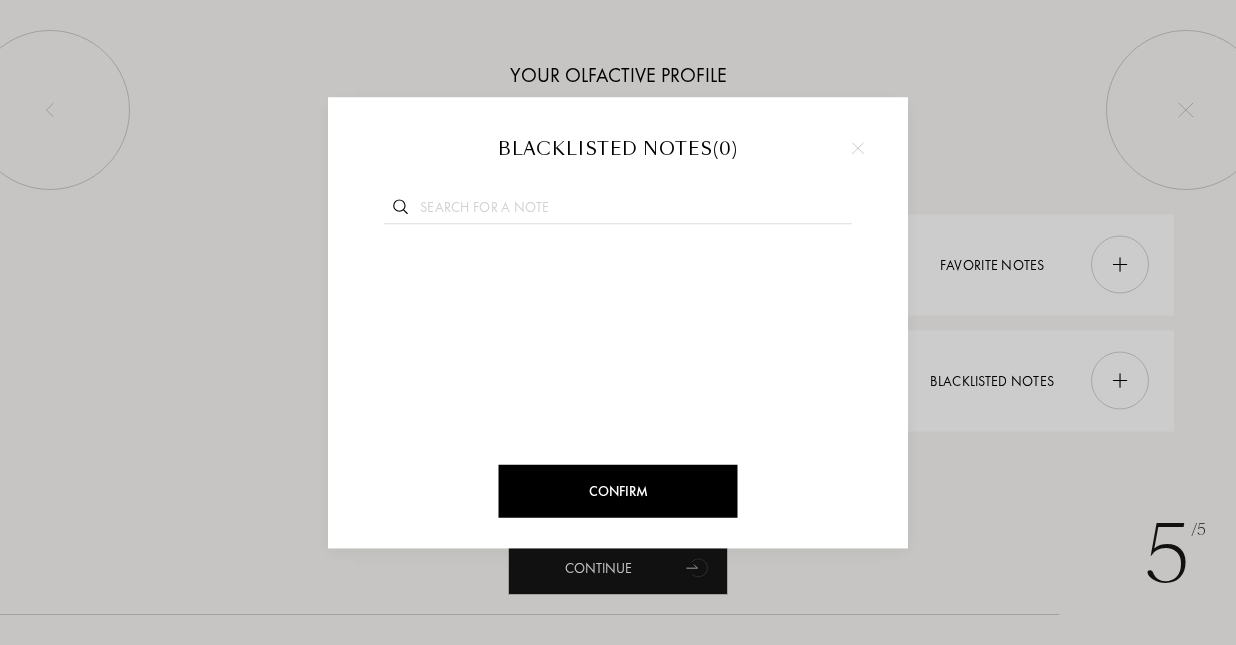 click at bounding box center (858, 148) 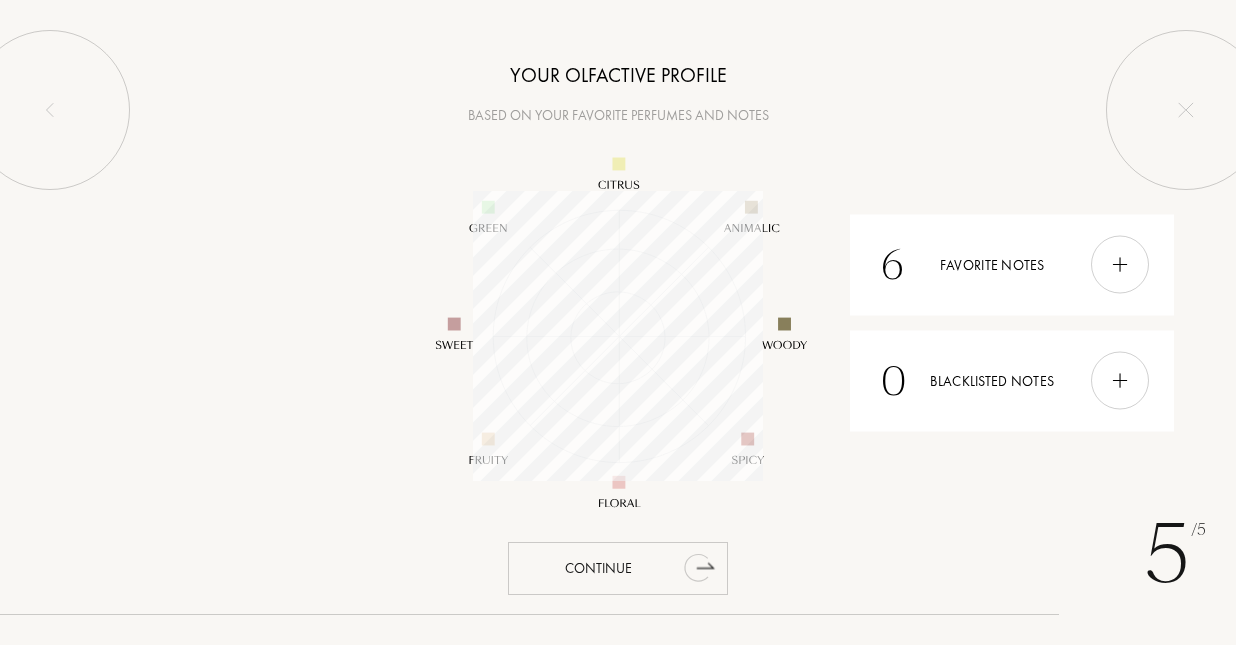 click on "Continue" at bounding box center (618, 568) 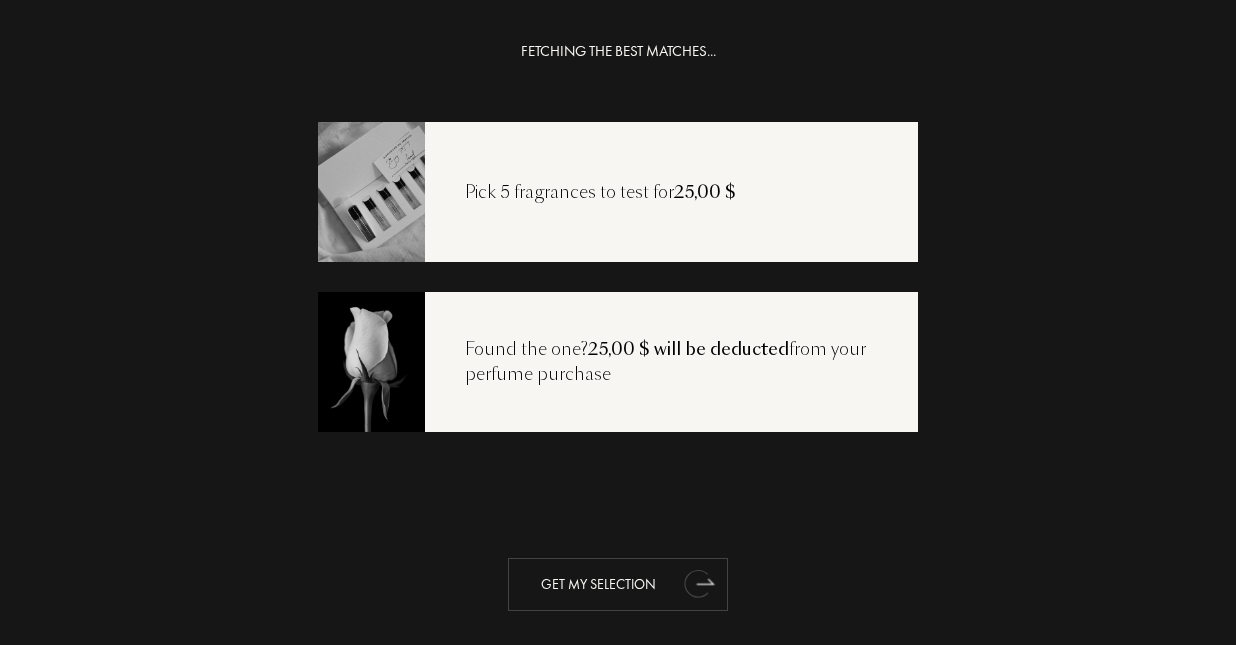 click on "Get my selection" at bounding box center (618, 584) 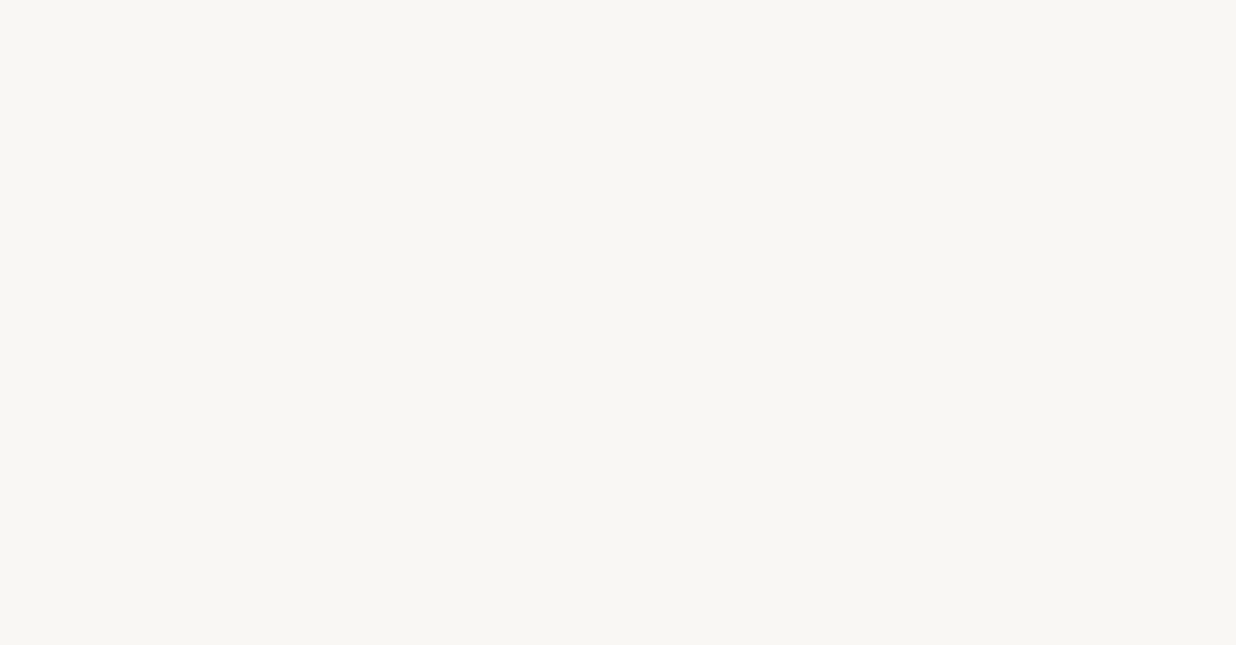select on "US" 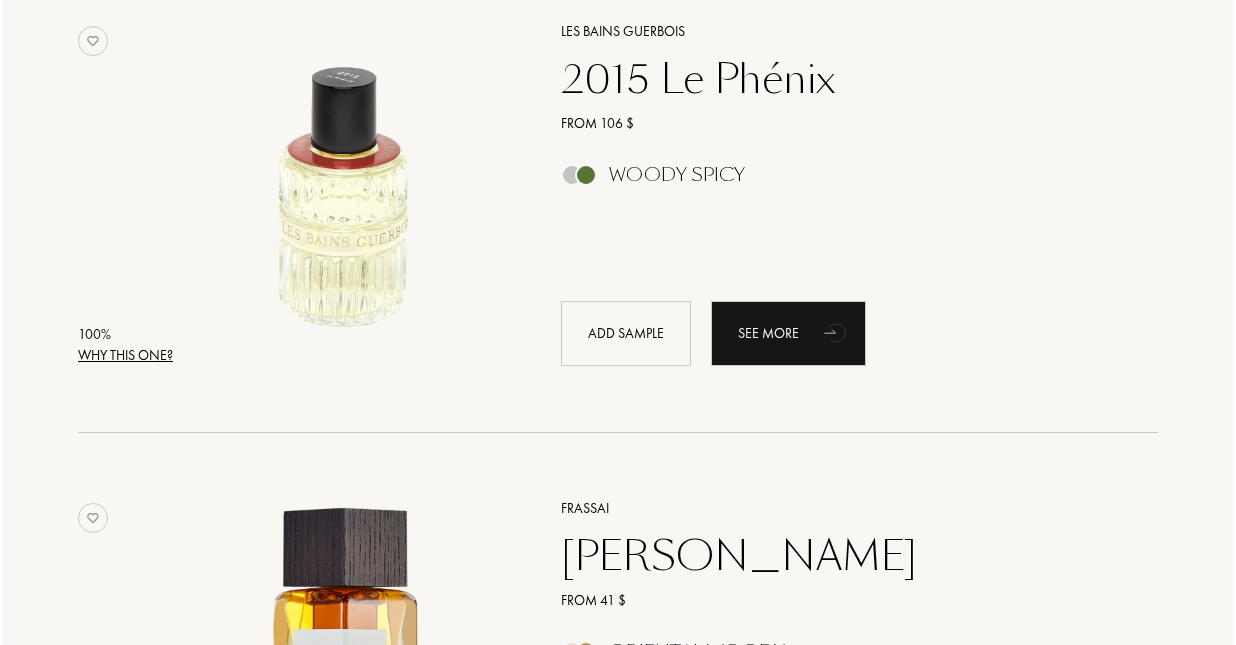 scroll, scrollTop: 363, scrollLeft: 0, axis: vertical 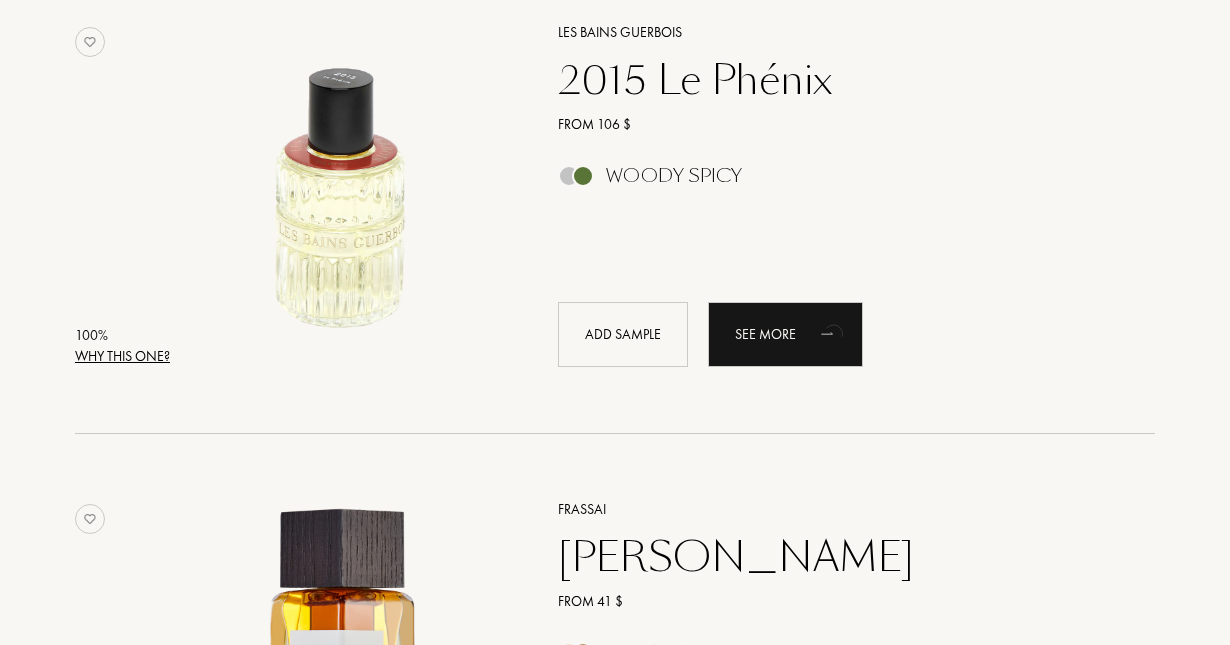 click on "Why this one?" at bounding box center [122, 356] 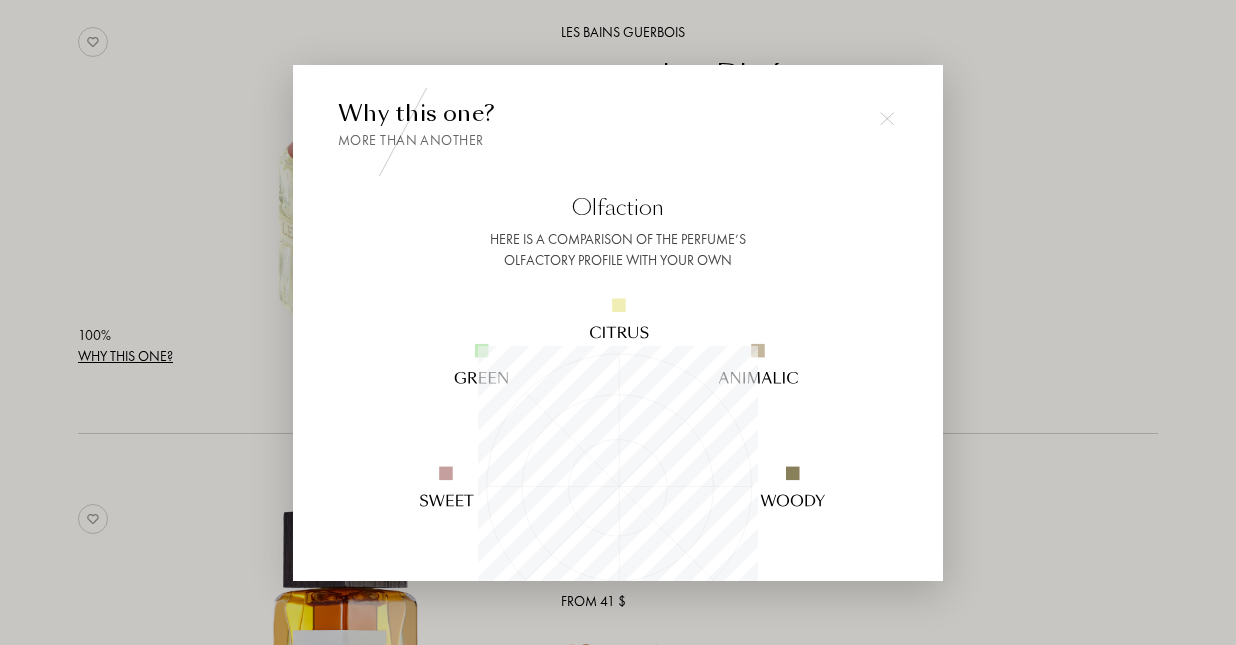 scroll, scrollTop: 999720, scrollLeft: 999720, axis: both 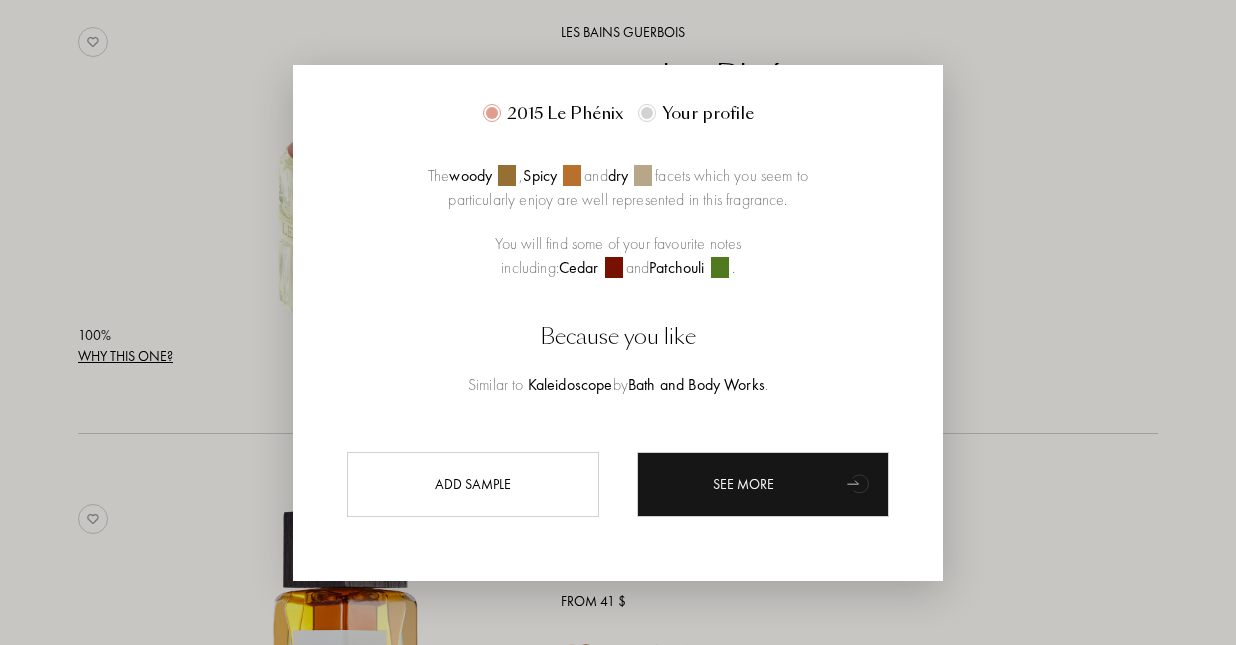 click at bounding box center (618, 322) 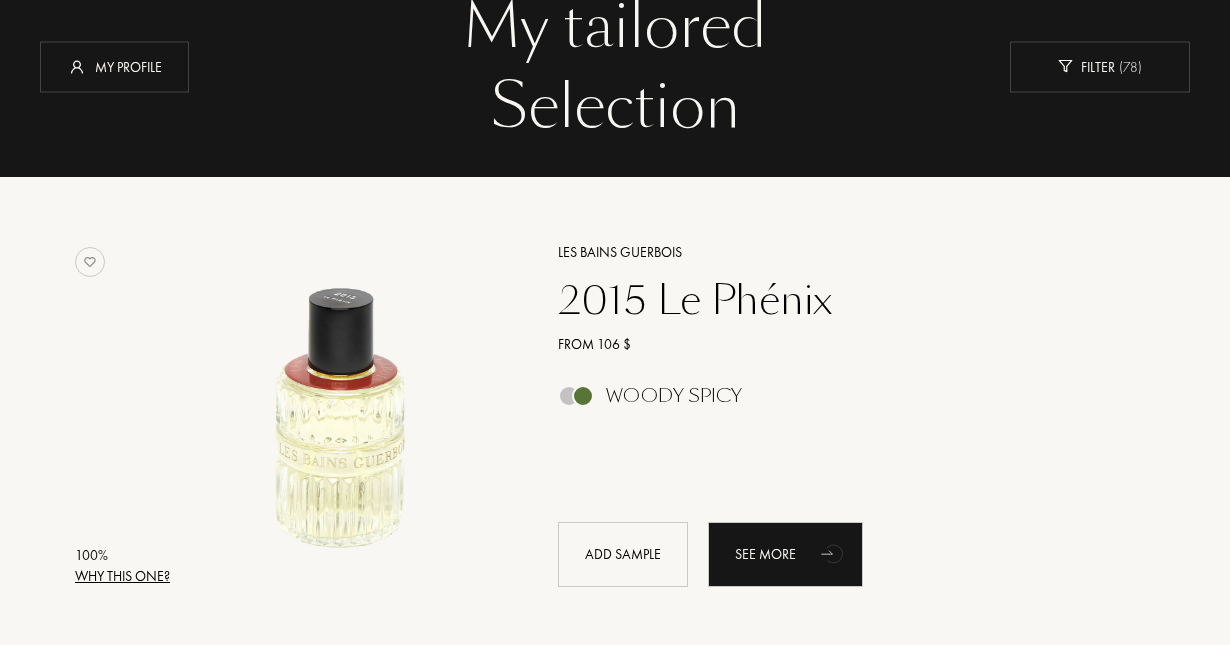 scroll, scrollTop: 0, scrollLeft: 0, axis: both 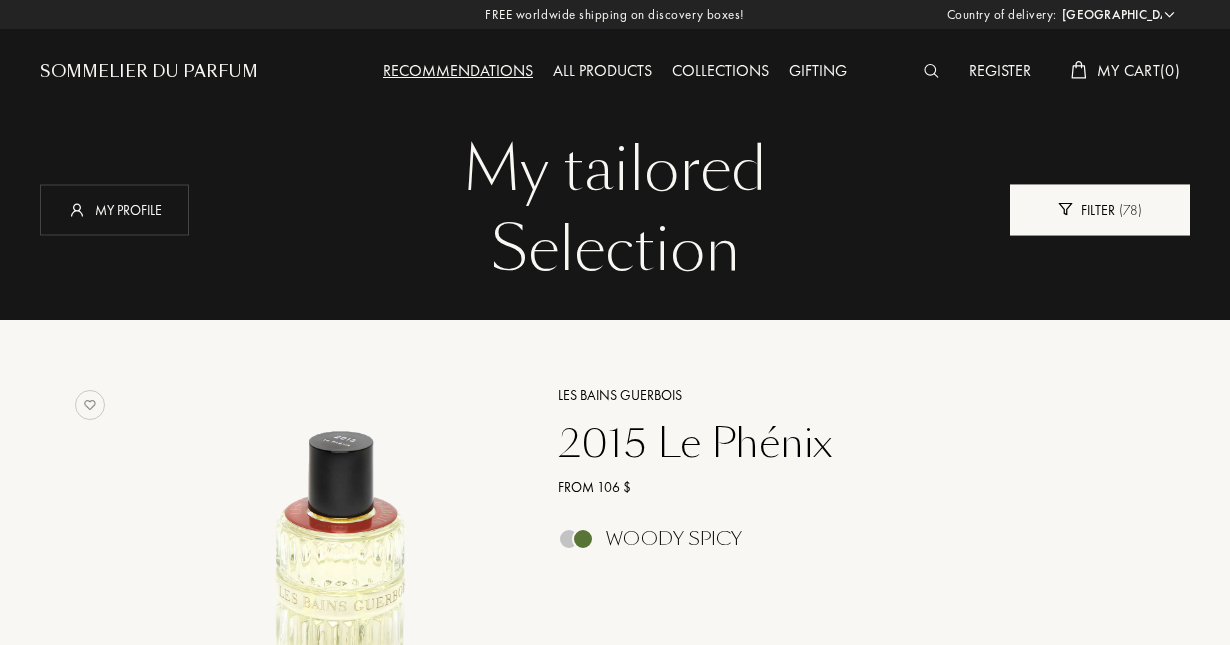 click on "( 78 )" at bounding box center (1128, 209) 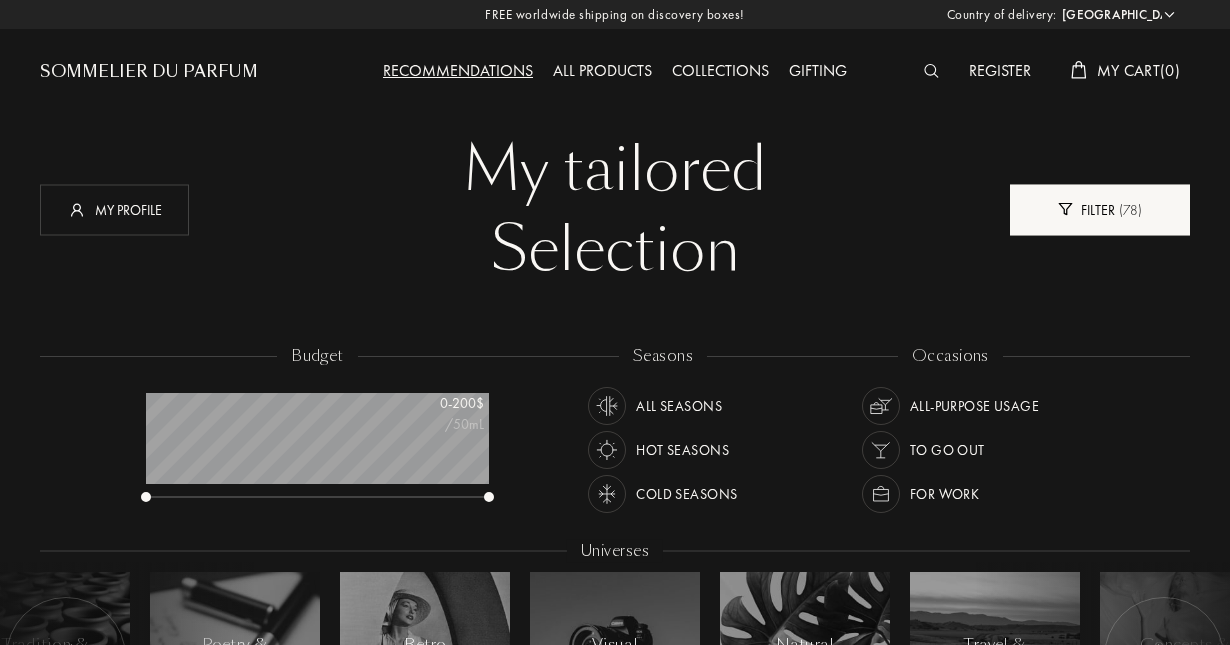 scroll, scrollTop: 999900, scrollLeft: 999656, axis: both 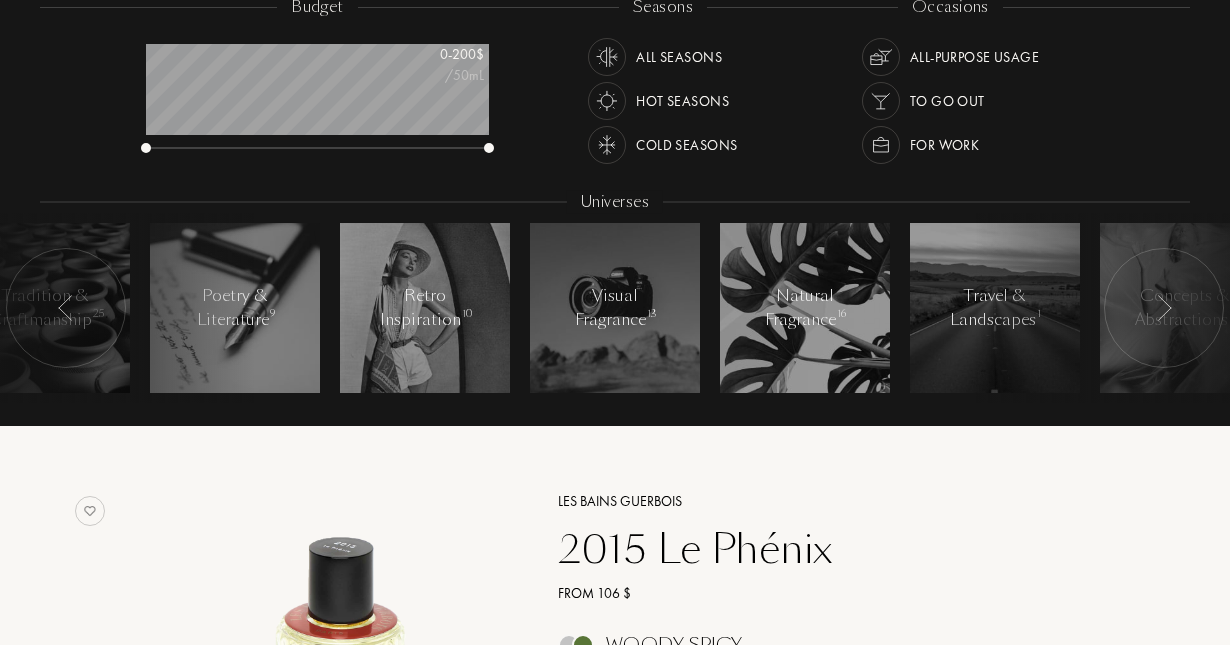 click at bounding box center (1164, 308) 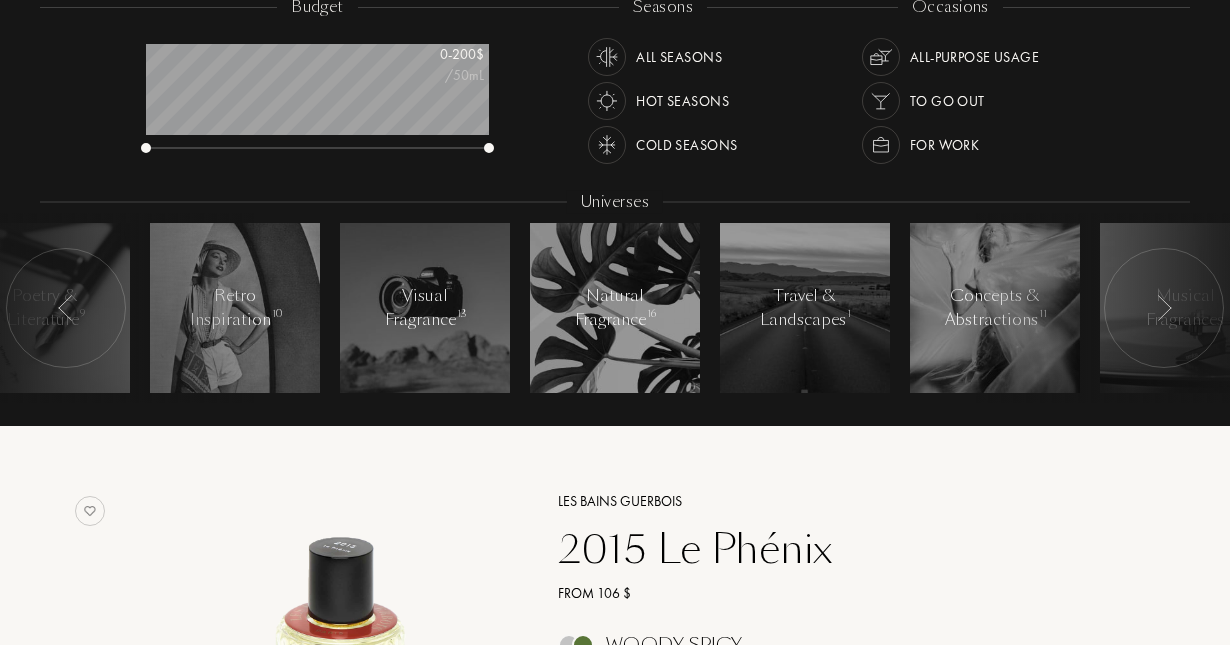 click on "Les Bains Guerbois" at bounding box center [834, 501] 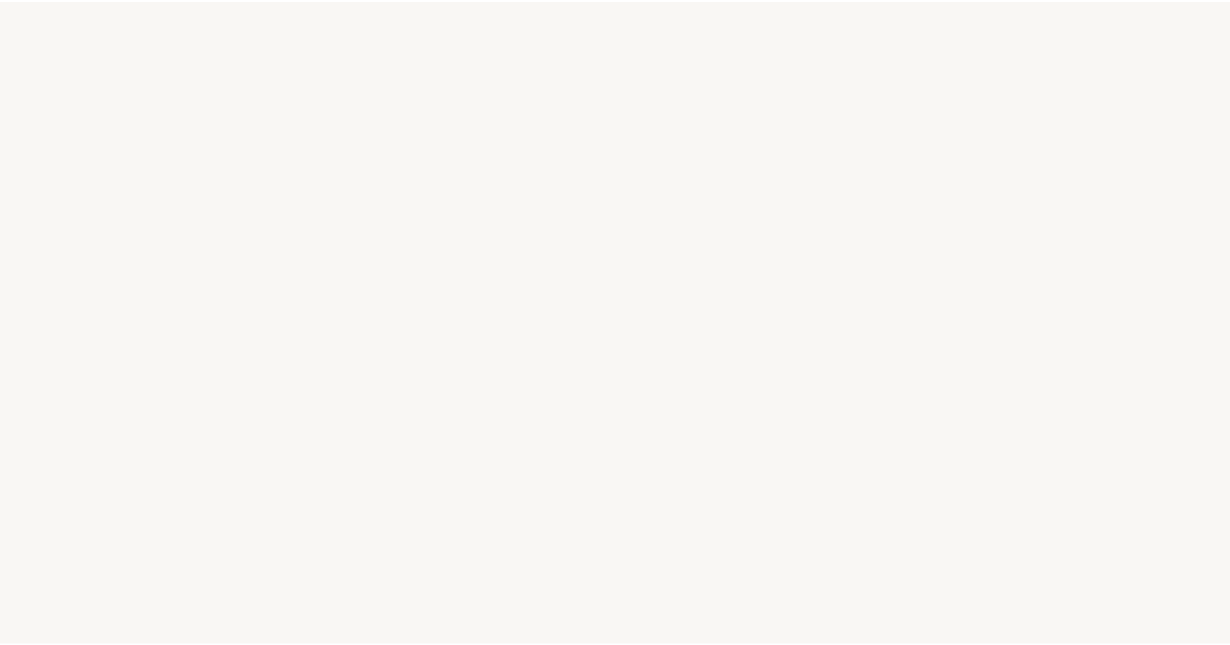 scroll, scrollTop: 0, scrollLeft: 0, axis: both 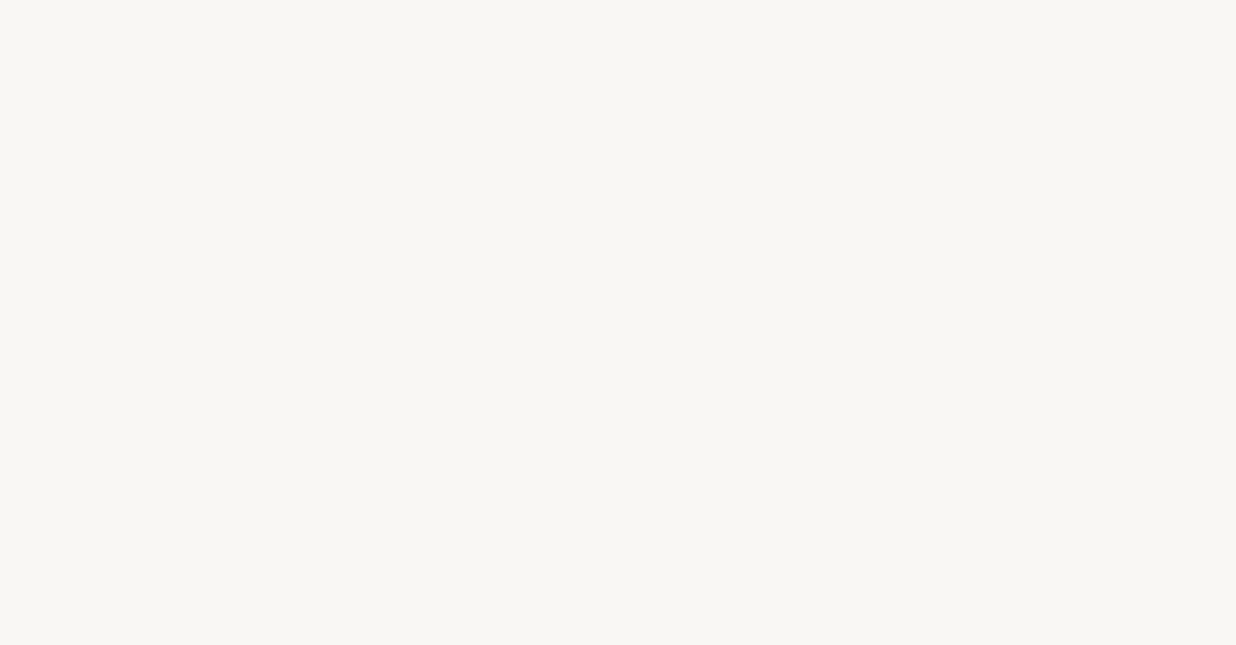 select on "US" 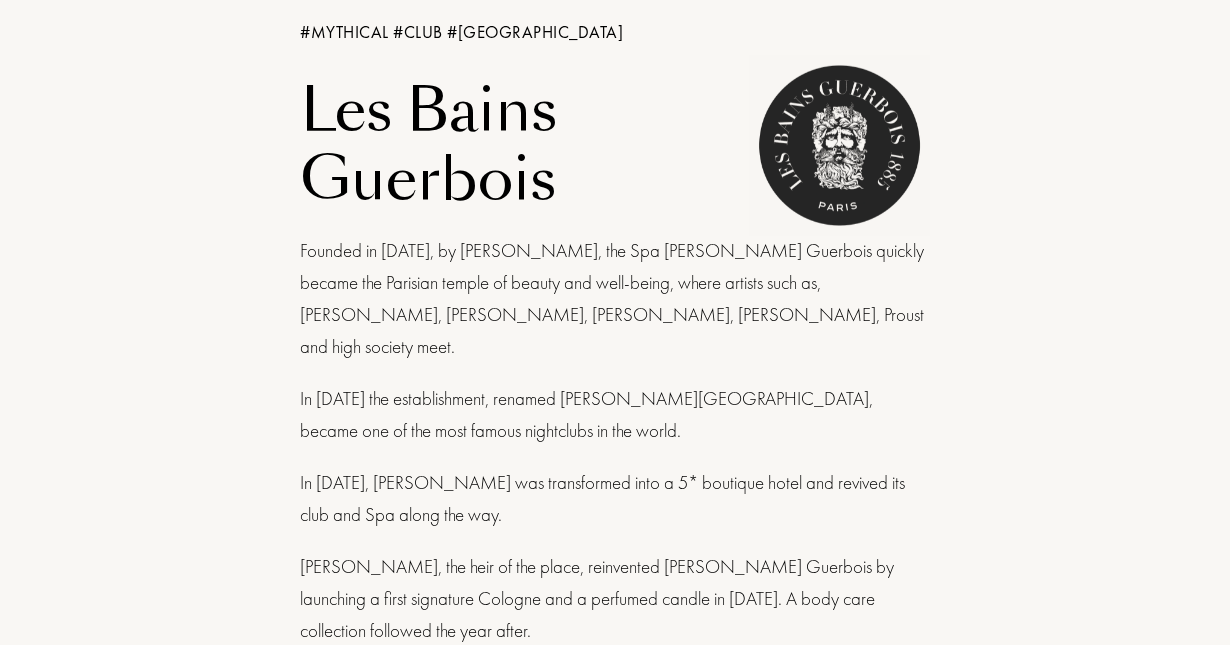 scroll, scrollTop: 778, scrollLeft: 0, axis: vertical 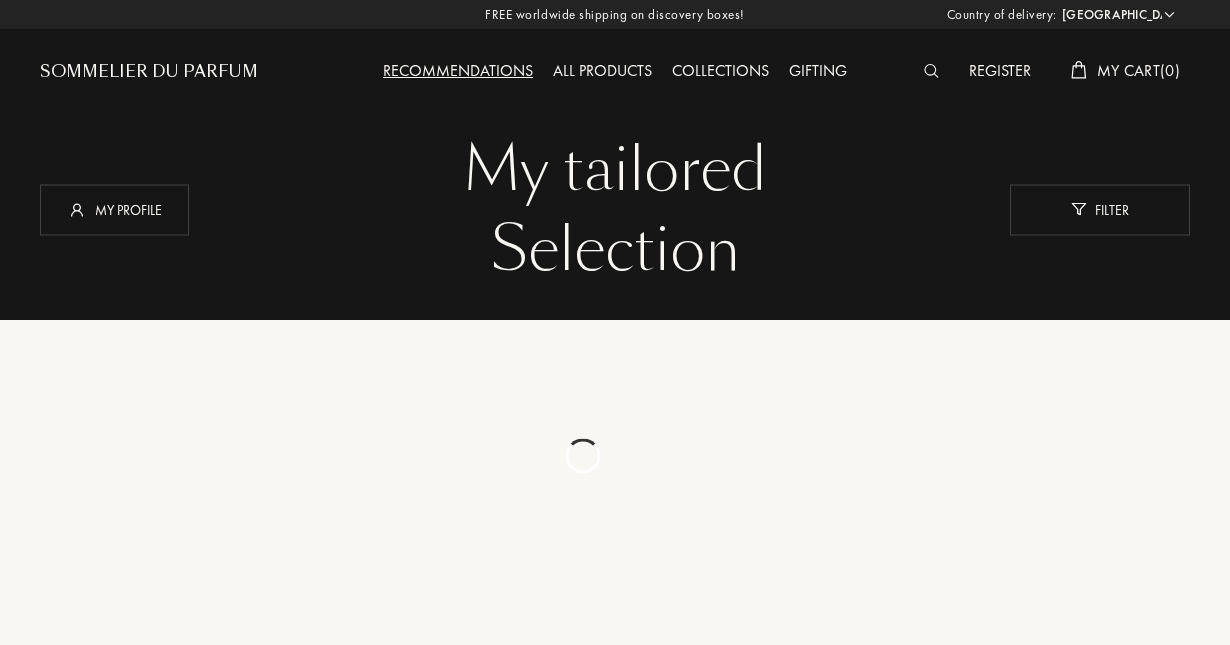 select on "US" 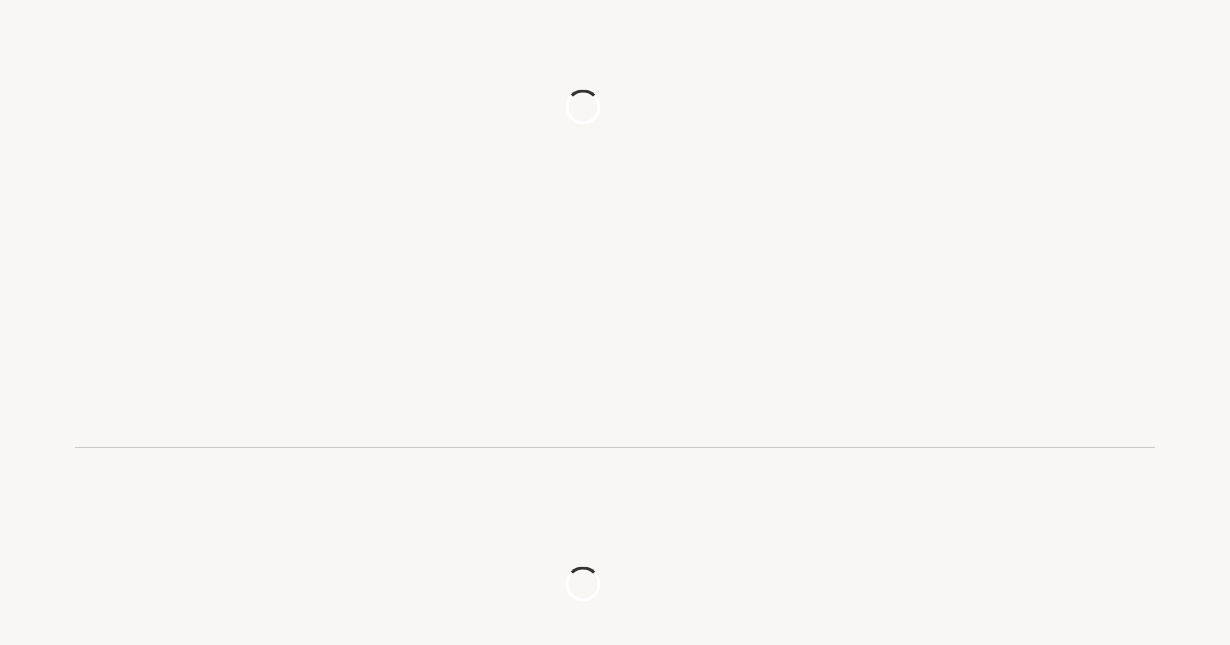 scroll, scrollTop: 349, scrollLeft: 0, axis: vertical 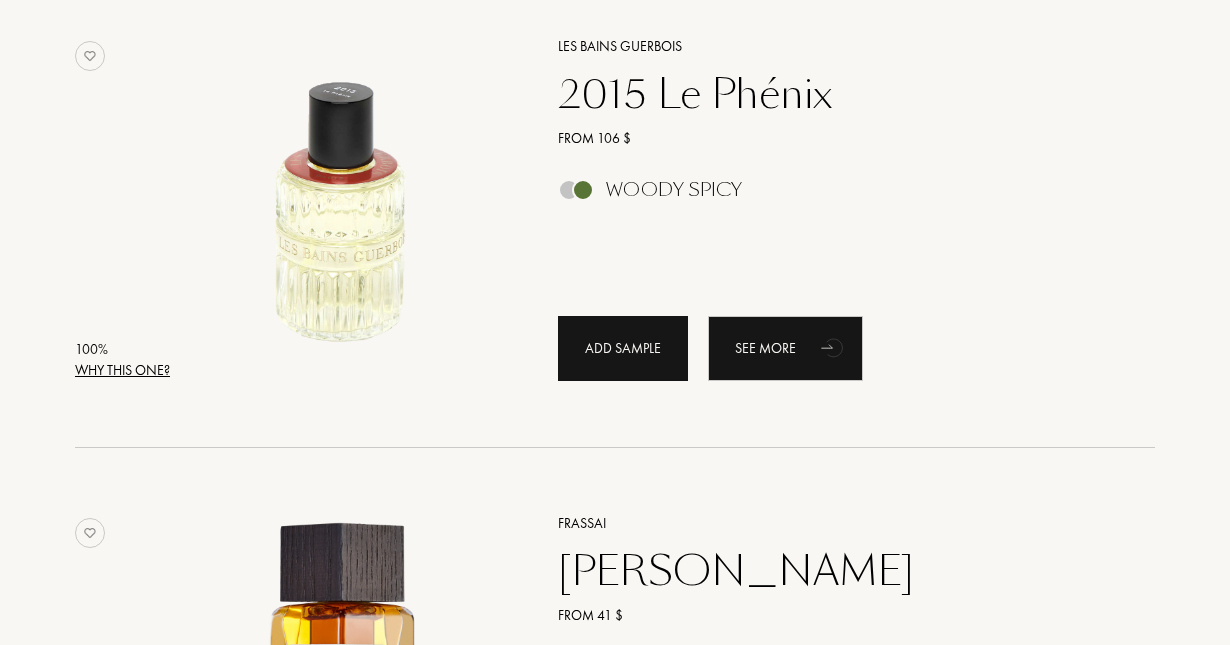 click on "Add sample" at bounding box center [623, 348] 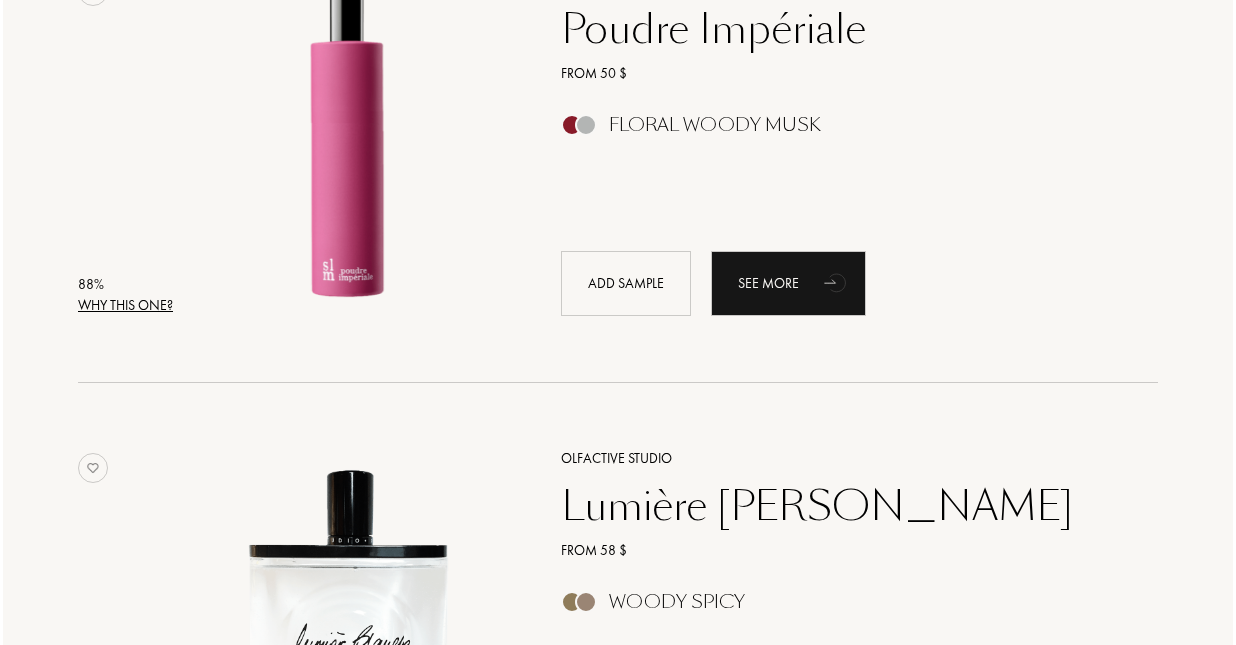 scroll, scrollTop: 1400, scrollLeft: 0, axis: vertical 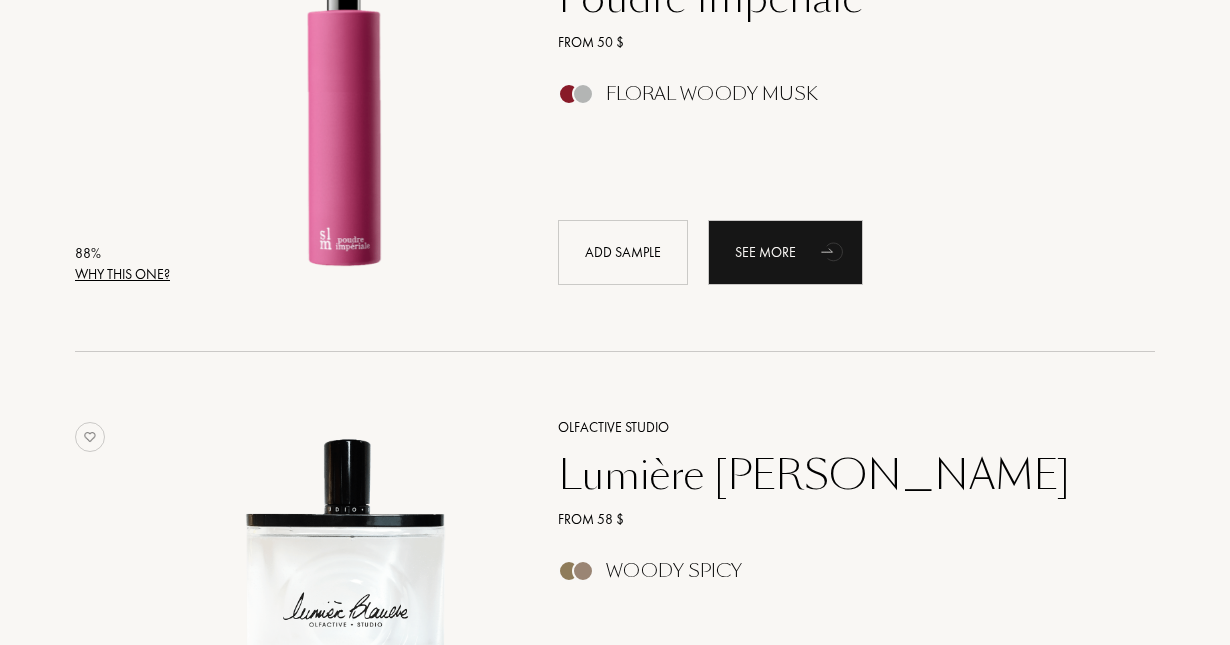 click on "Why this one?" at bounding box center [122, 274] 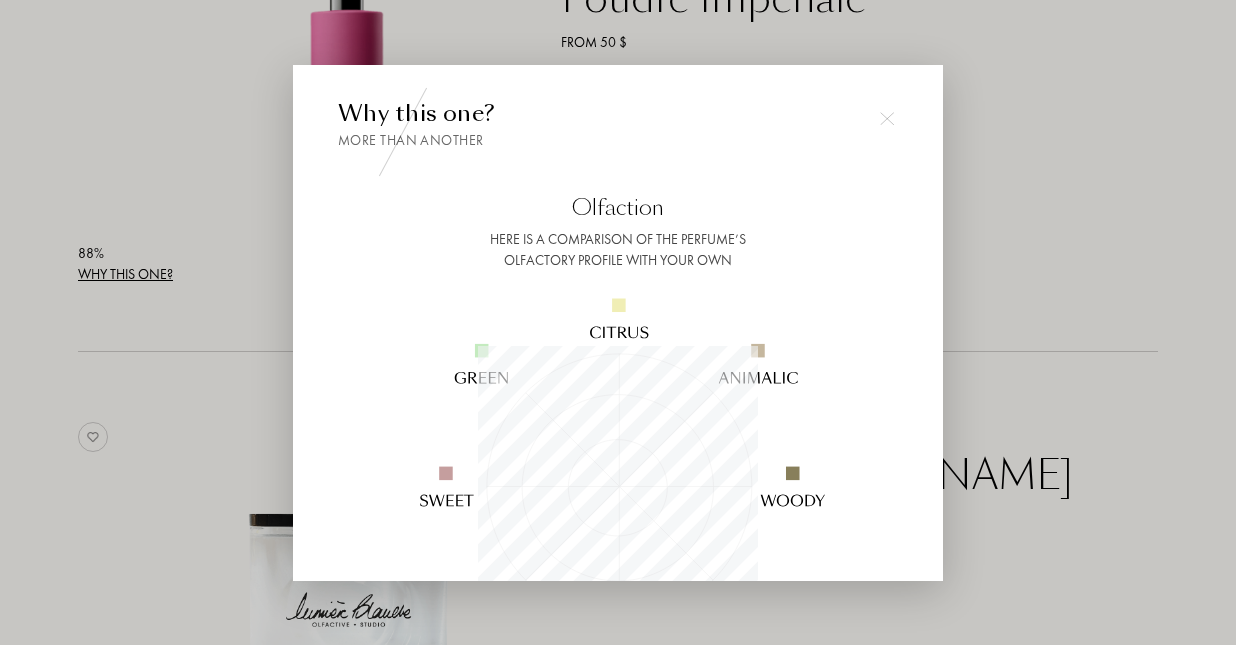 scroll, scrollTop: 999720, scrollLeft: 999720, axis: both 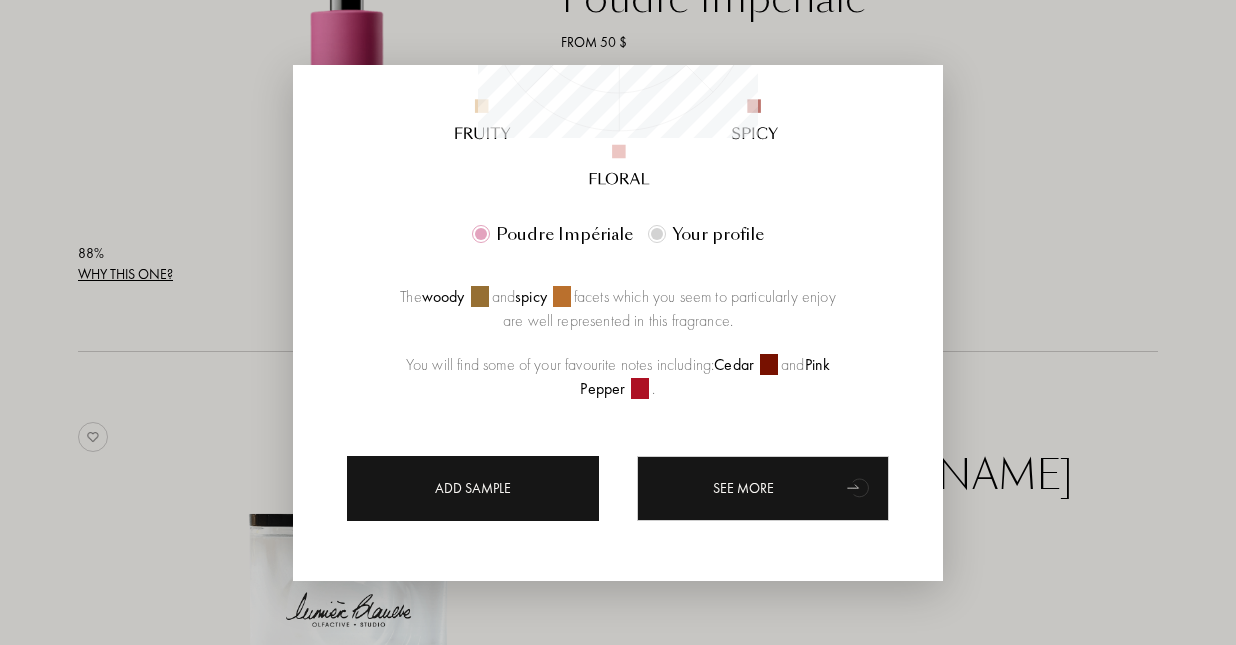 click on "Add sample" at bounding box center [473, 488] 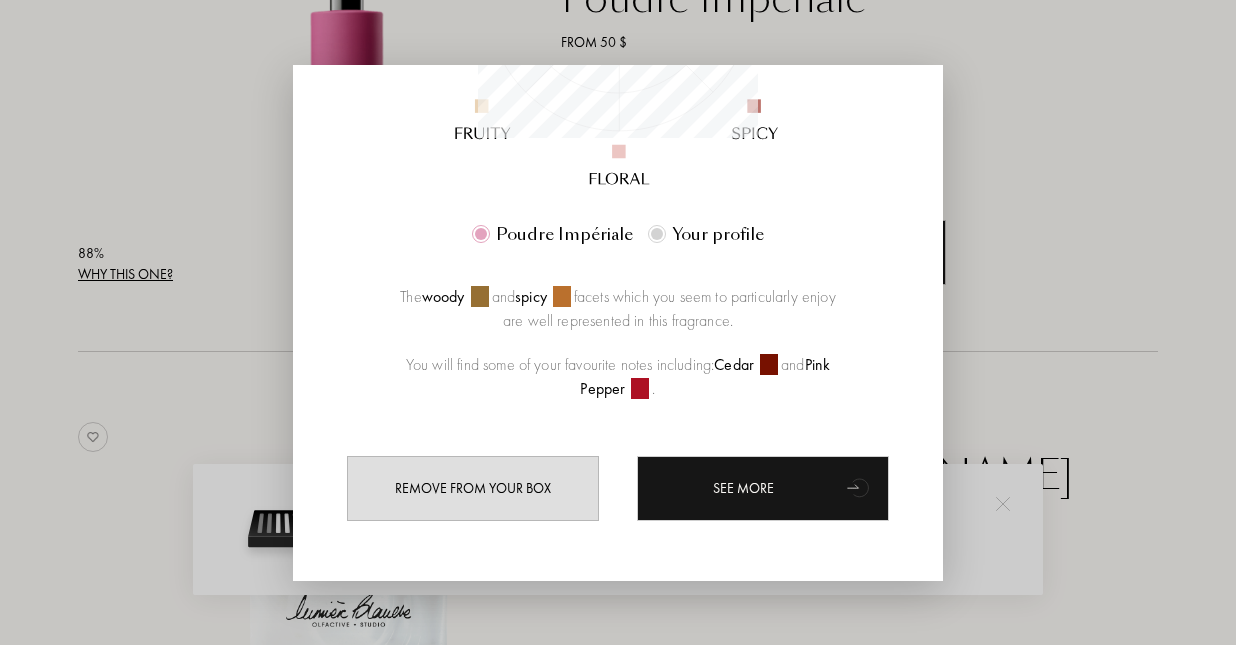click at bounding box center (618, 322) 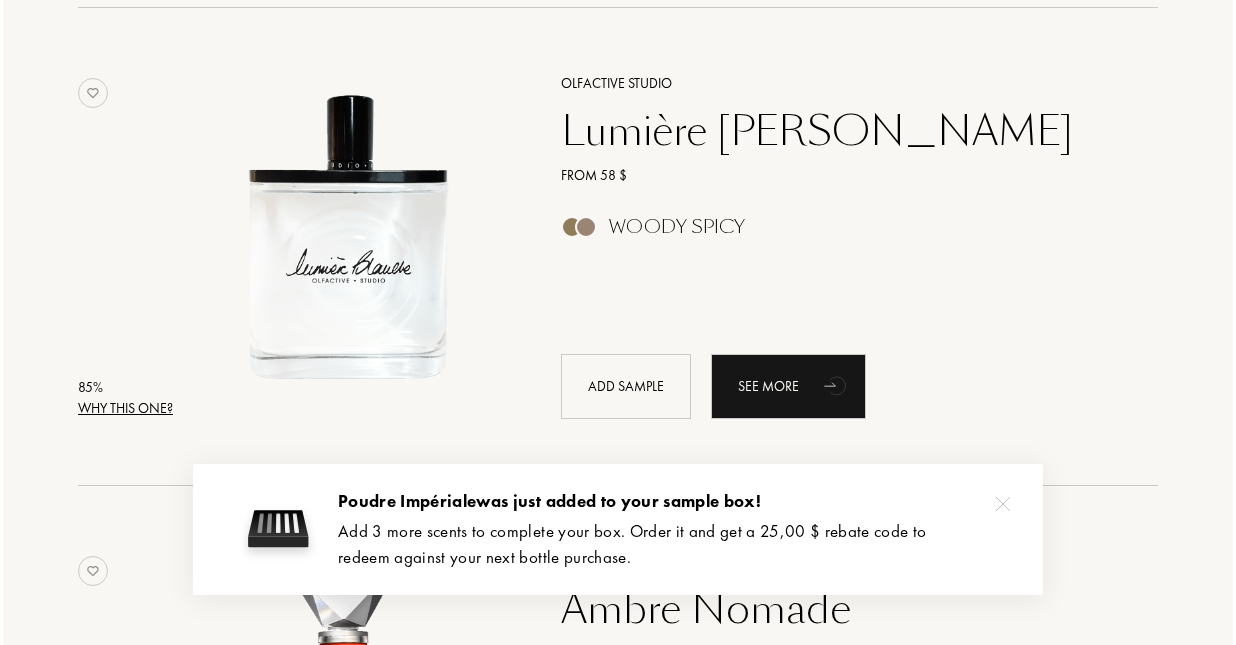 scroll, scrollTop: 1746, scrollLeft: 0, axis: vertical 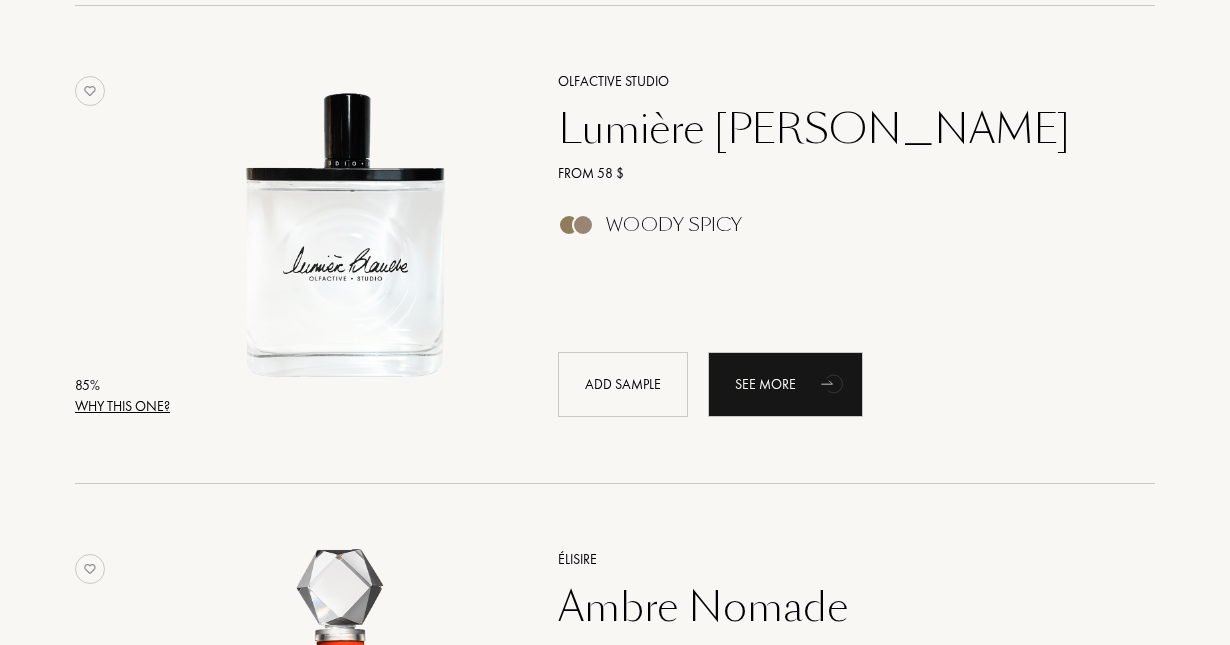 click on "85 %" at bounding box center (122, 385) 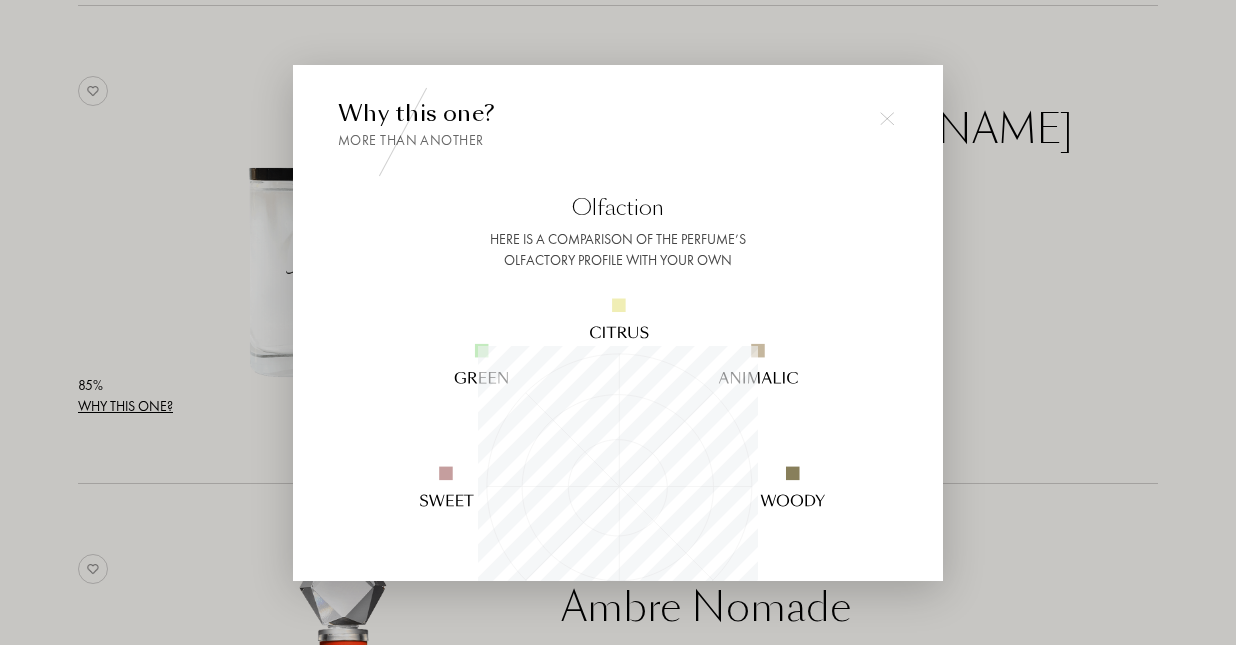 scroll, scrollTop: 999720, scrollLeft: 999720, axis: both 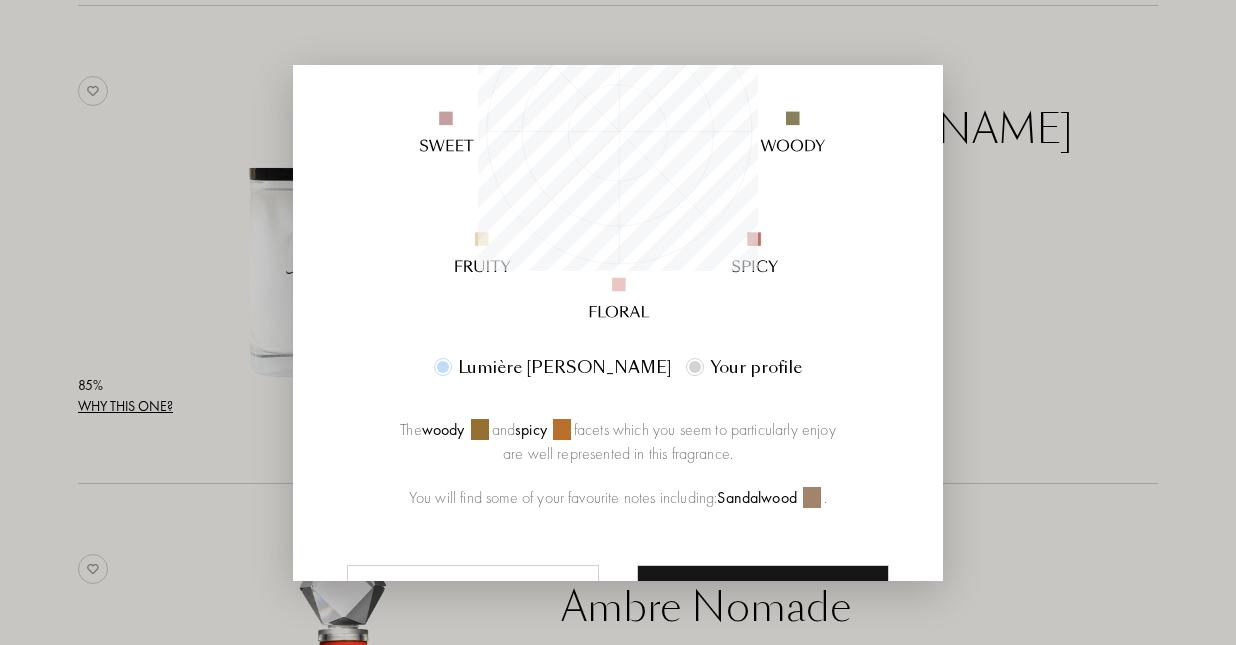click at bounding box center (618, 322) 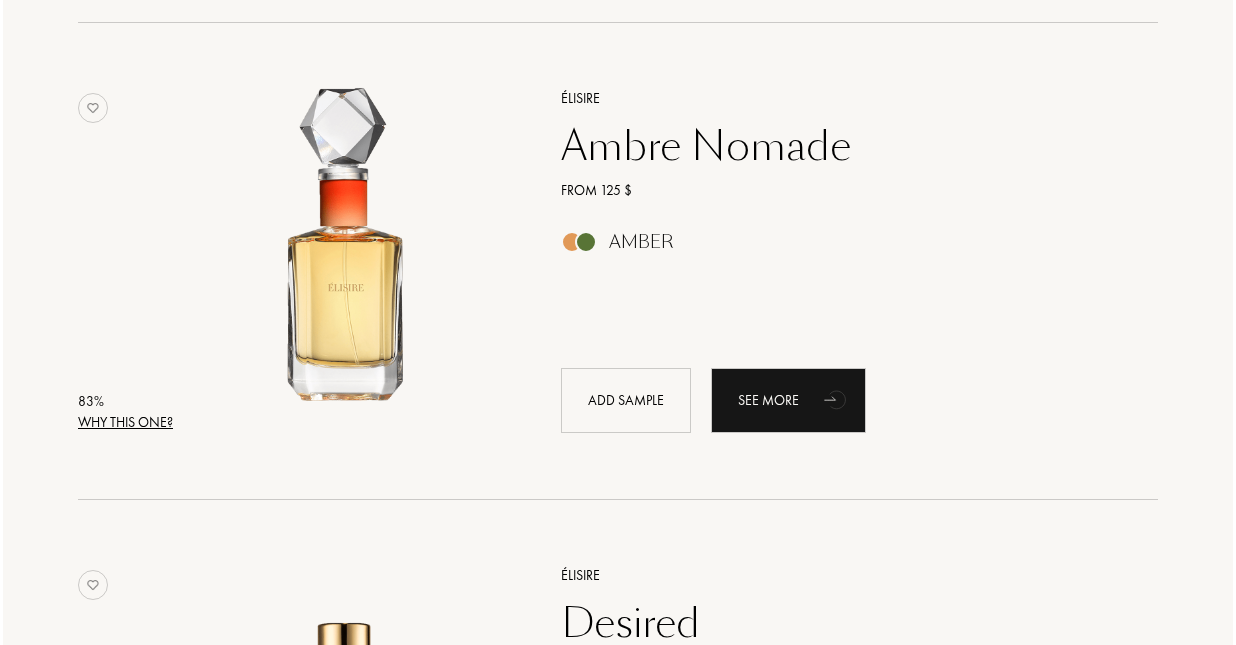 scroll, scrollTop: 2217, scrollLeft: 0, axis: vertical 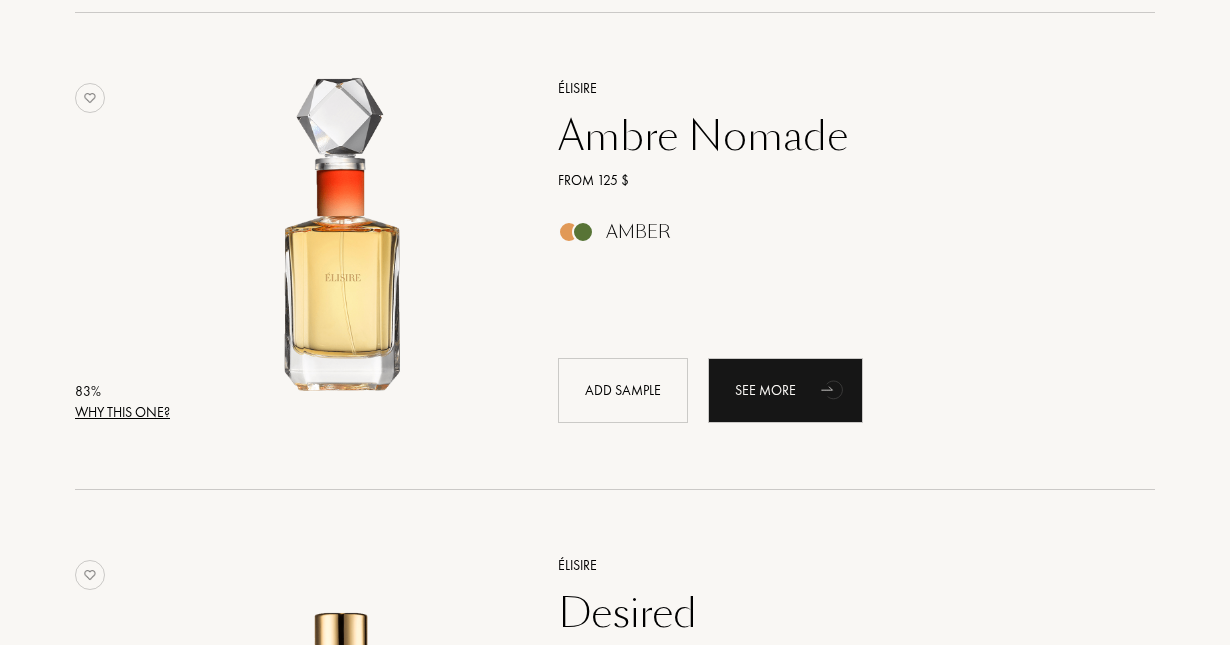 click on "83 % Why this one?" at bounding box center (122, 402) 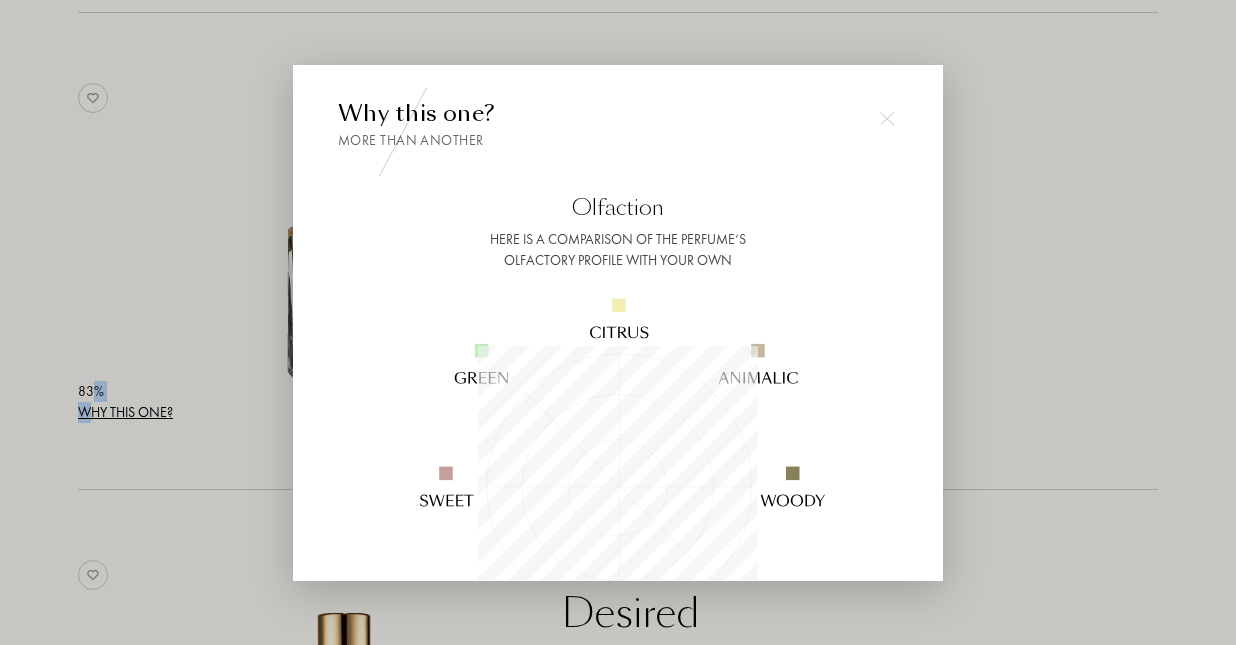 scroll, scrollTop: 999720, scrollLeft: 999720, axis: both 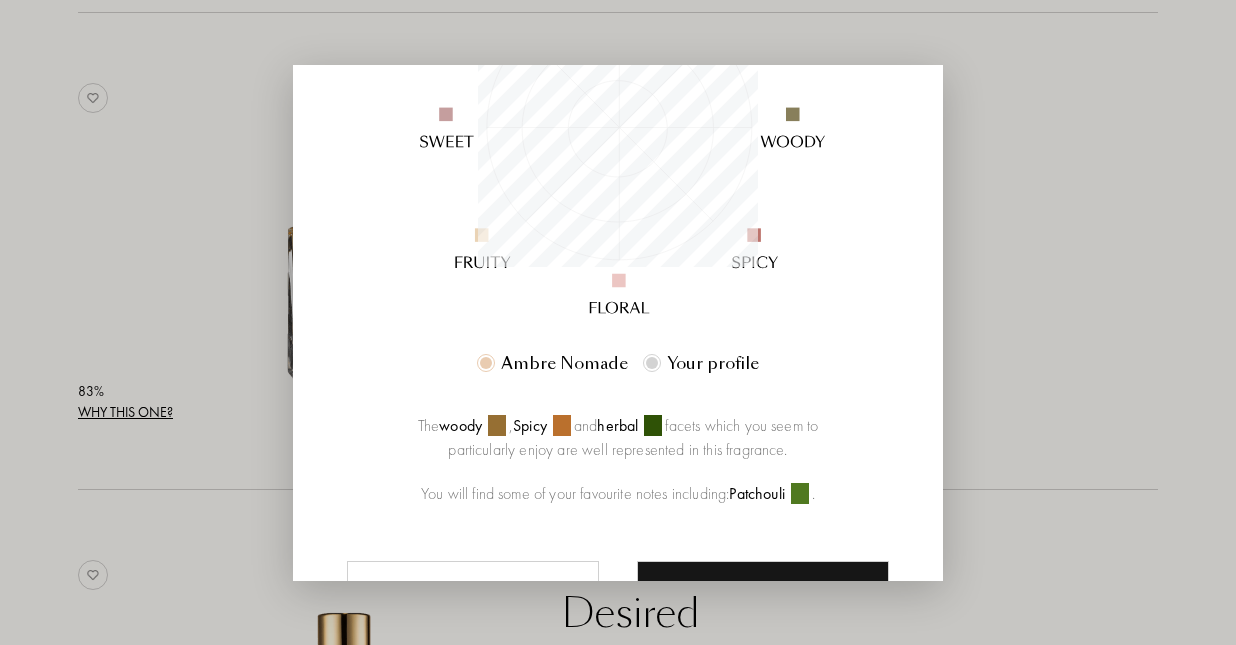 click at bounding box center (618, 322) 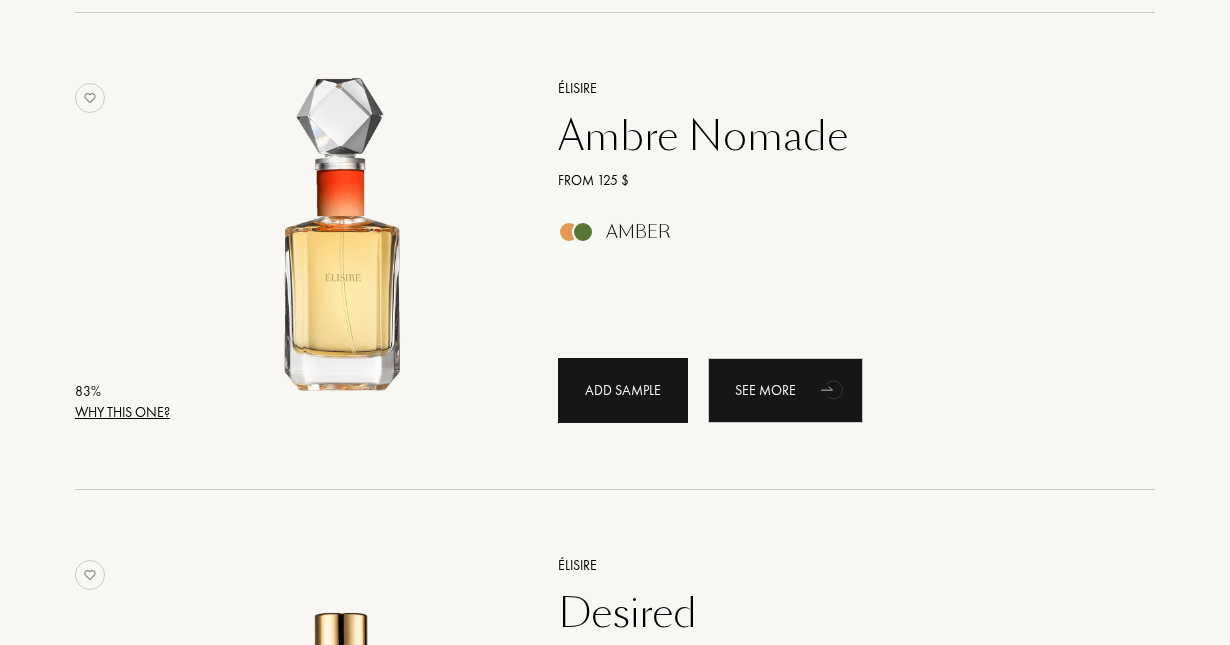 click on "Add sample" at bounding box center [623, 390] 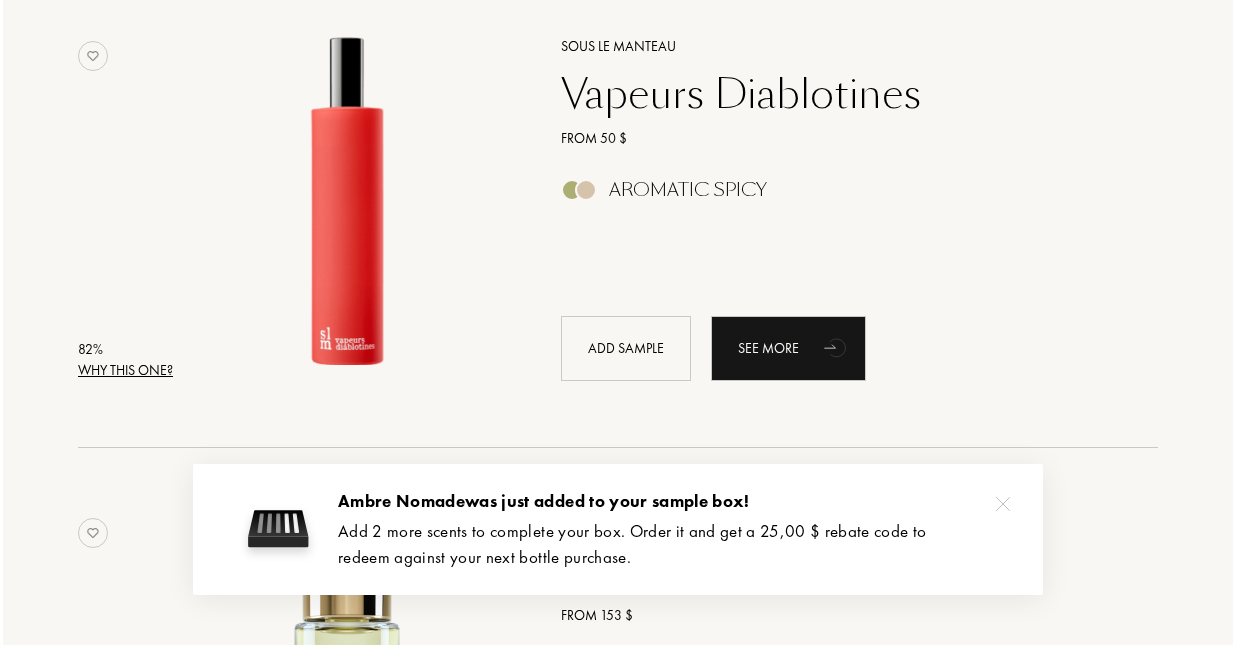 scroll, scrollTop: 3253, scrollLeft: 0, axis: vertical 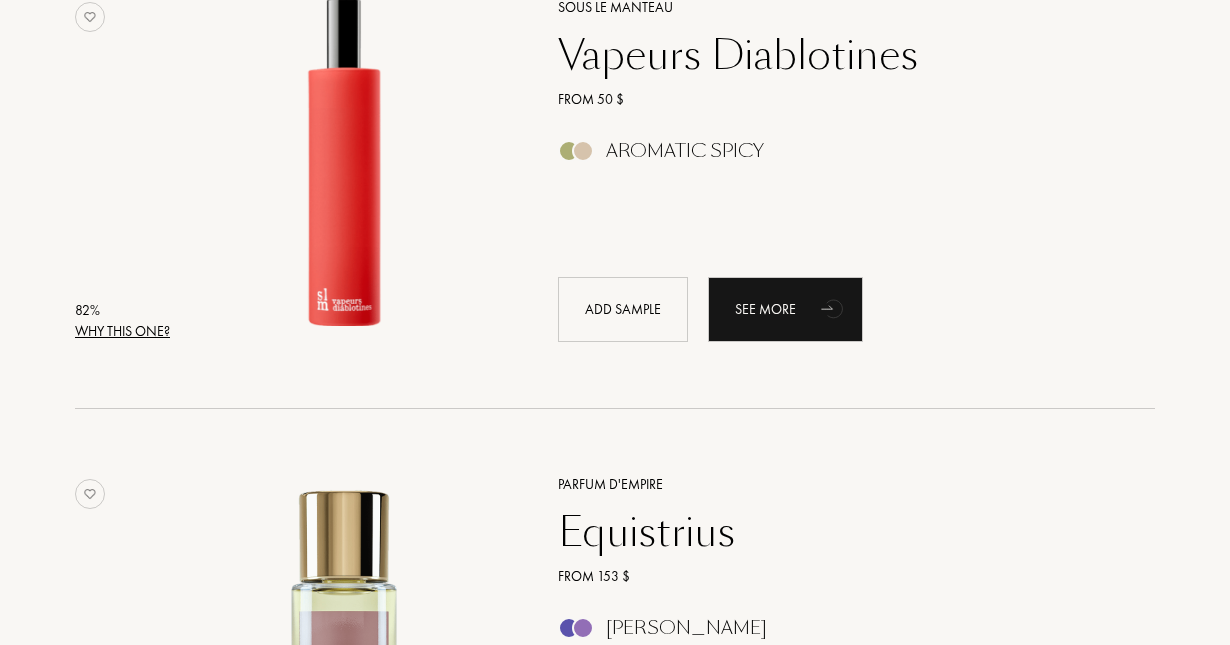 click on "Why this one?" at bounding box center (122, 331) 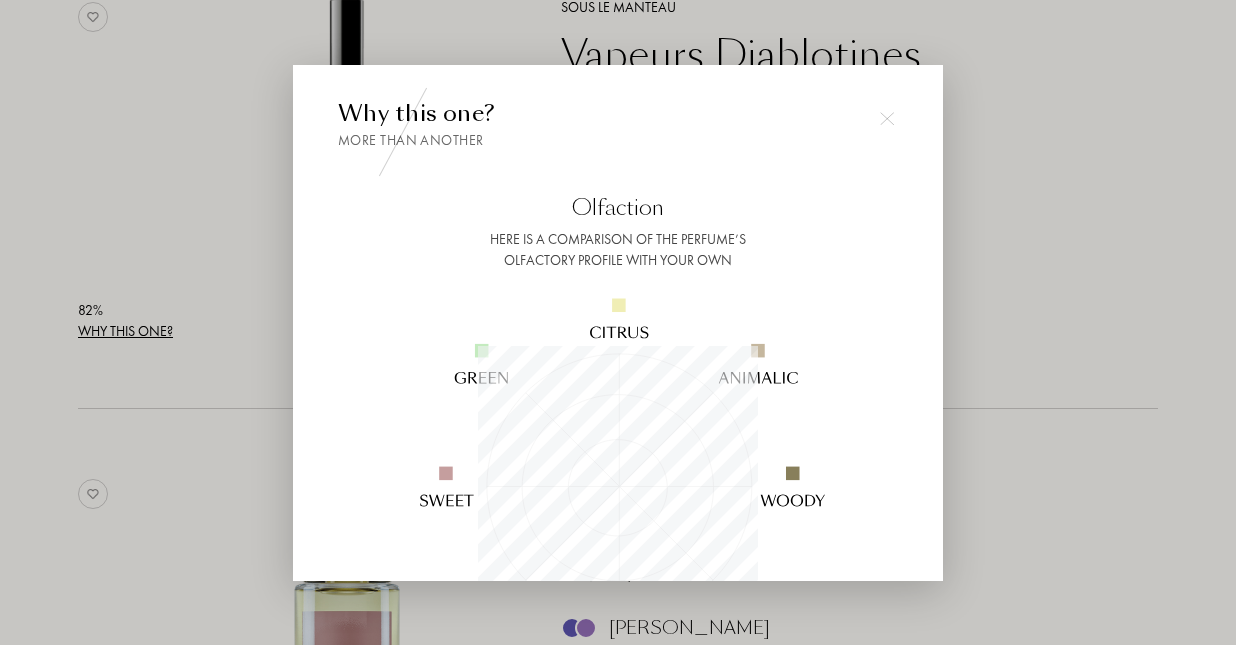 scroll, scrollTop: 999720, scrollLeft: 999720, axis: both 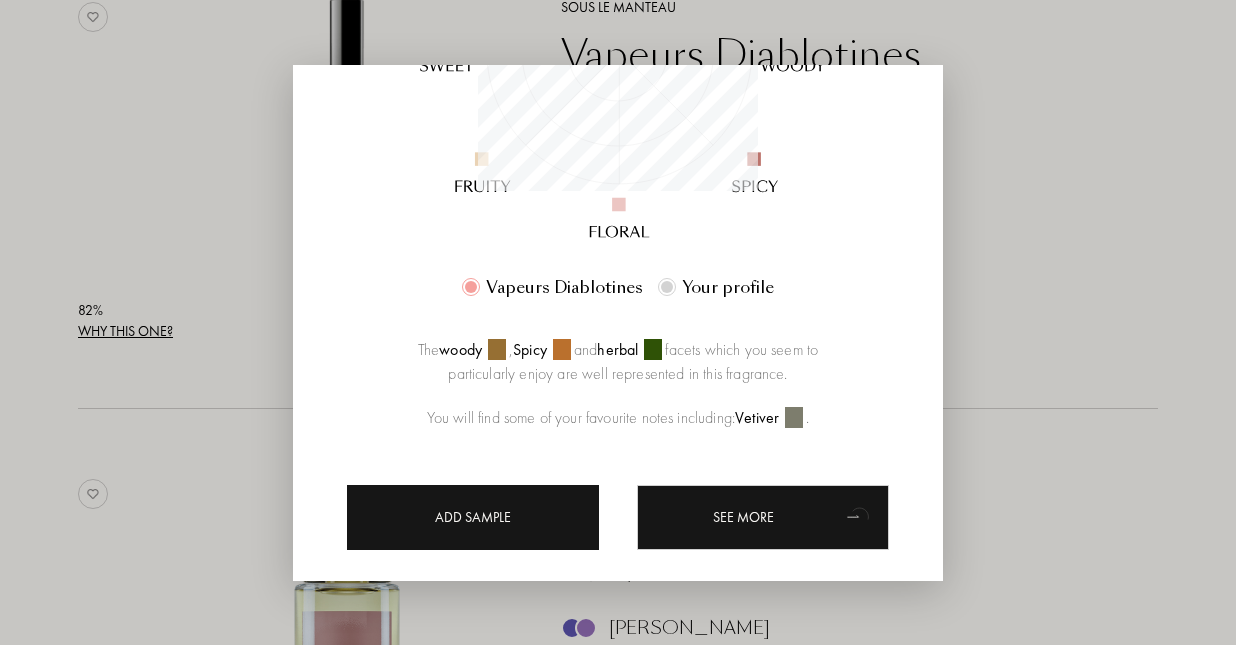 click on "Add sample" at bounding box center (473, 517) 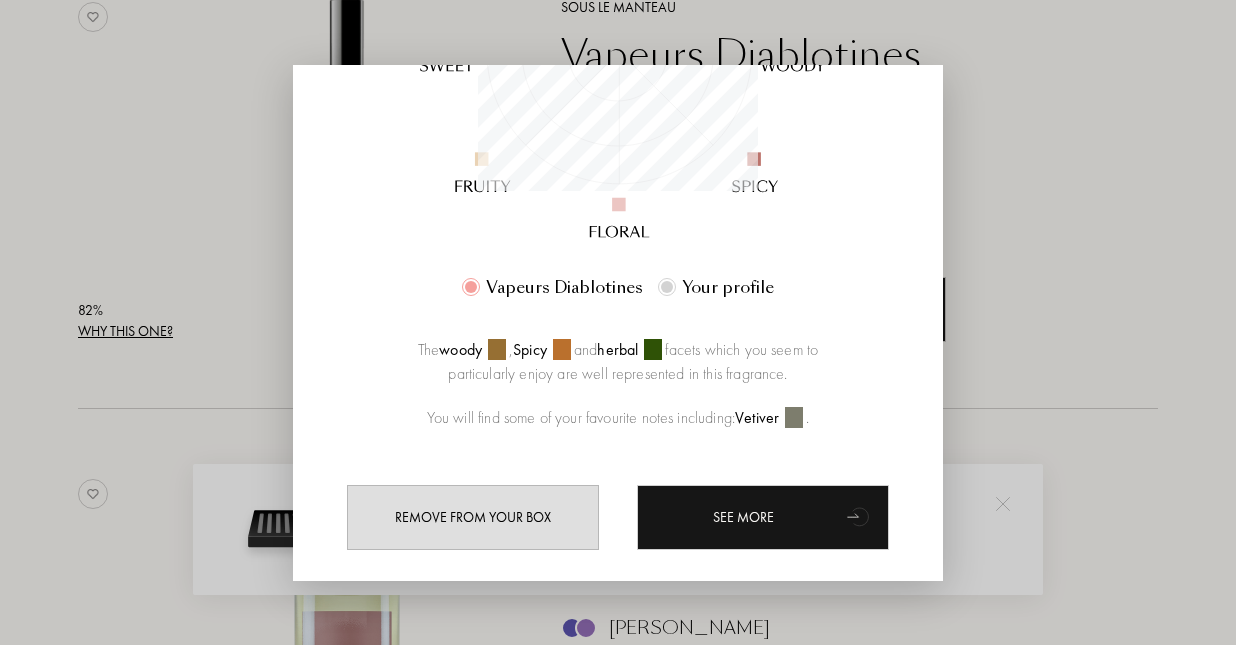 click at bounding box center (618, 322) 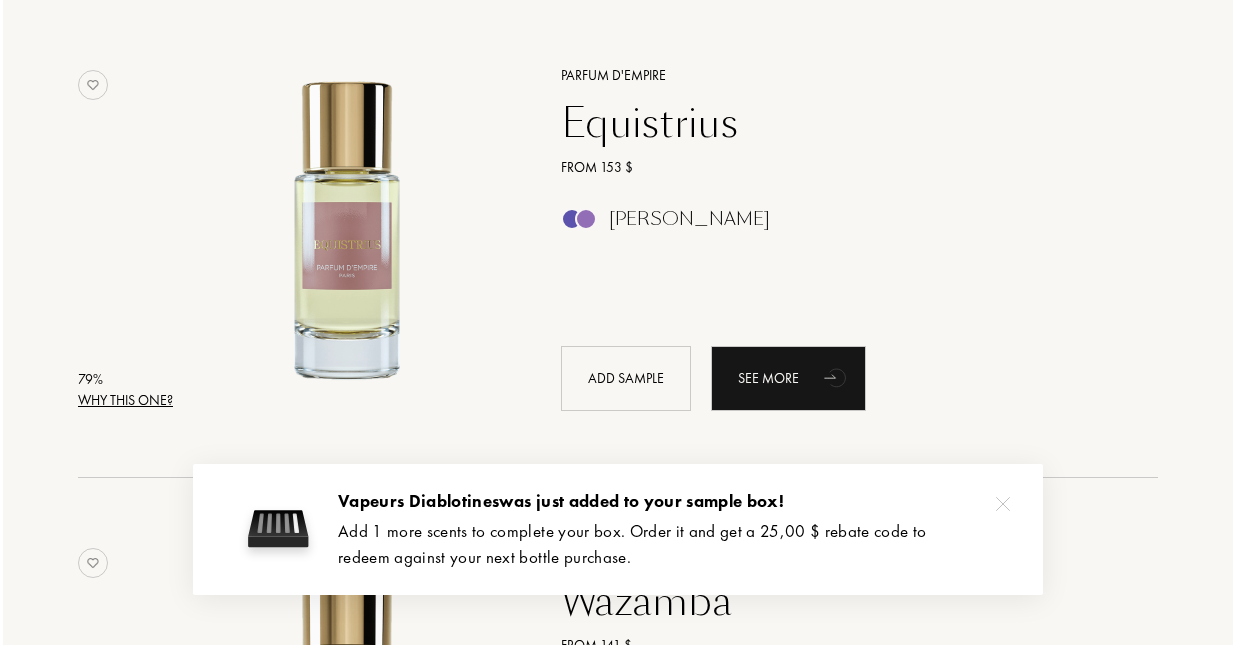 scroll, scrollTop: 3665, scrollLeft: 0, axis: vertical 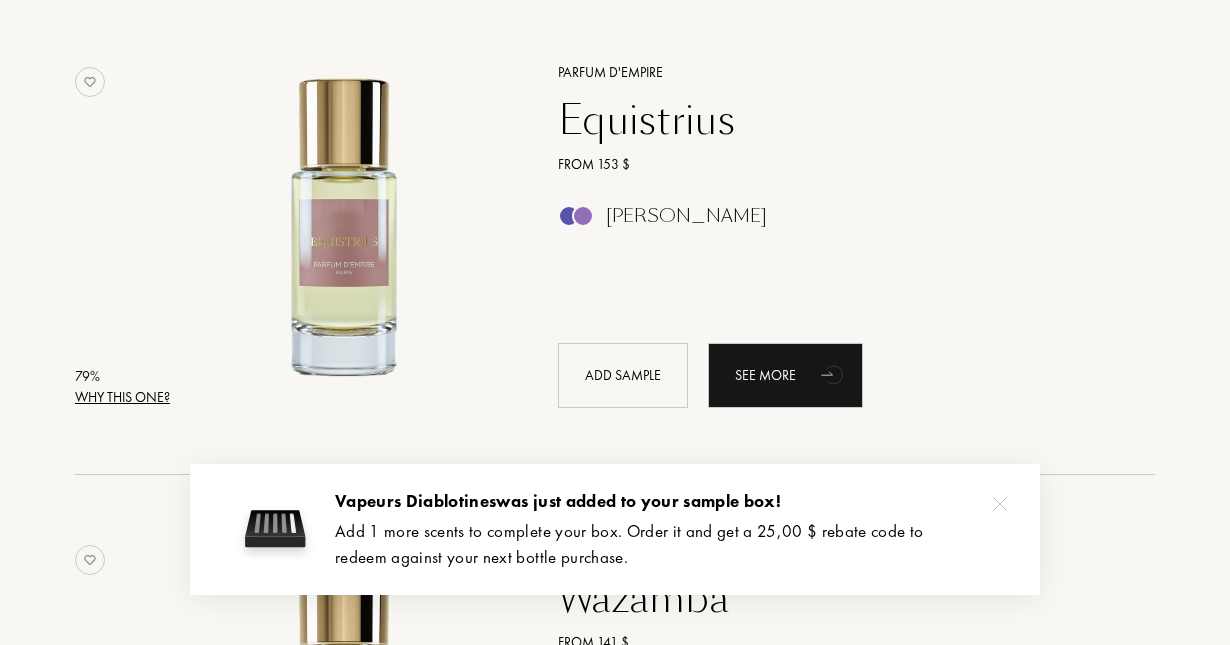 click on "Why this one?" at bounding box center [122, 397] 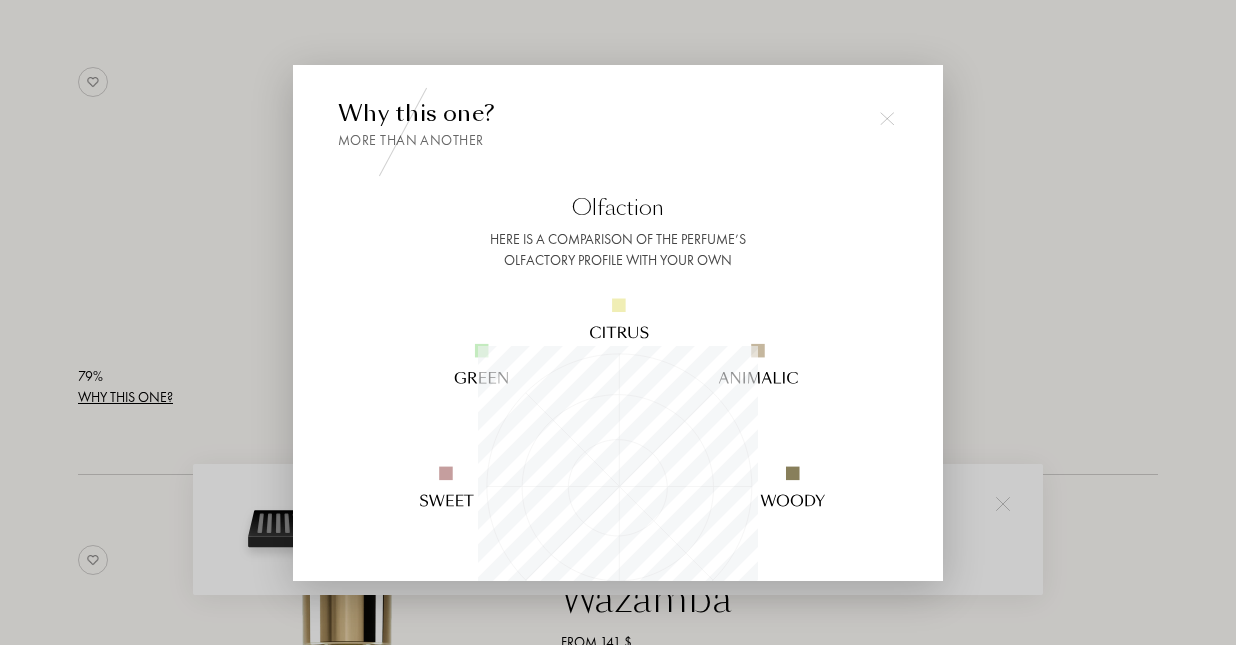 scroll, scrollTop: 999720, scrollLeft: 999720, axis: both 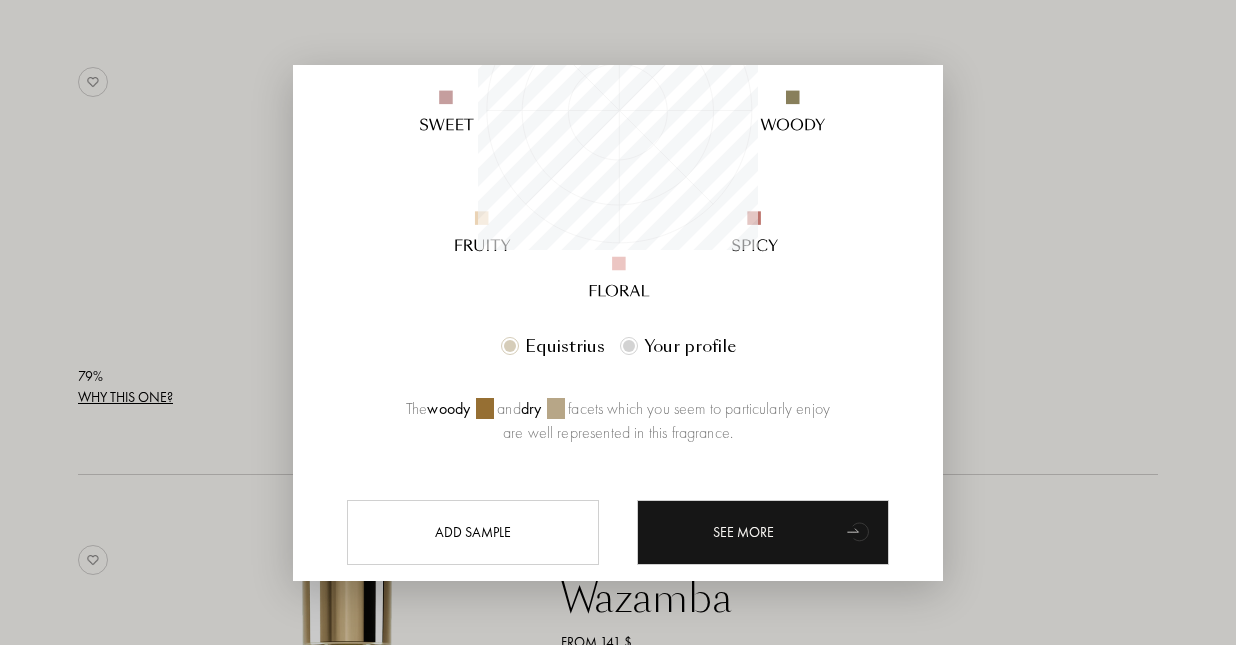 click at bounding box center [618, 322] 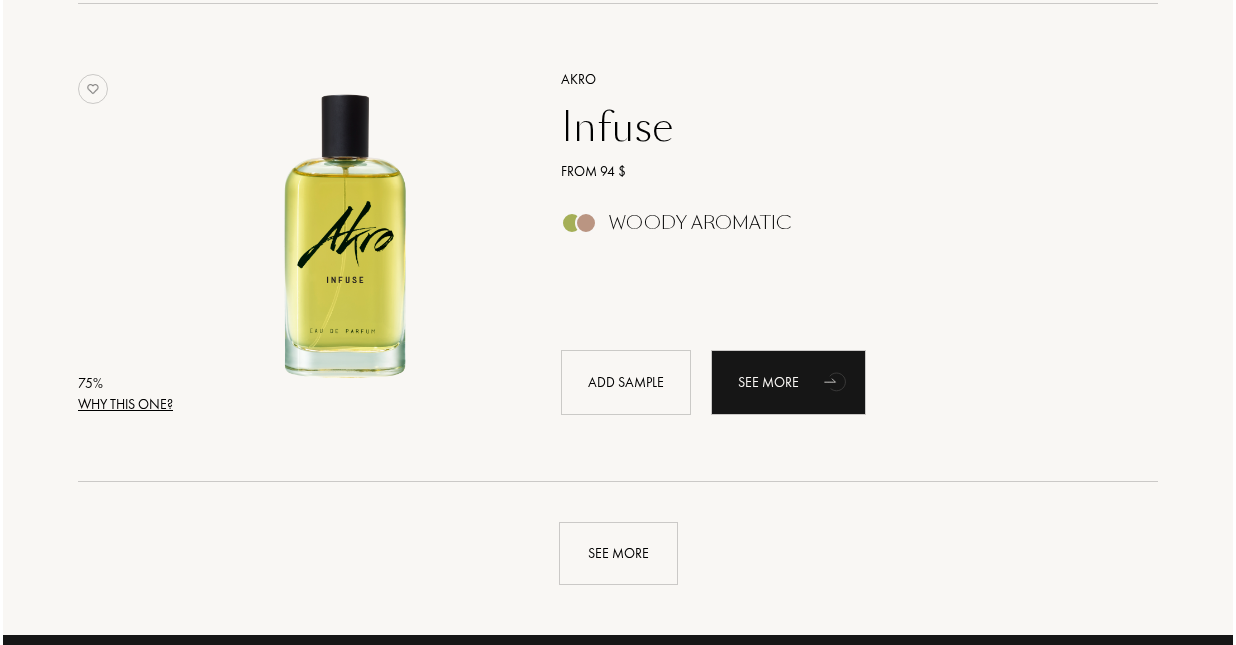 scroll, scrollTop: 4652, scrollLeft: 0, axis: vertical 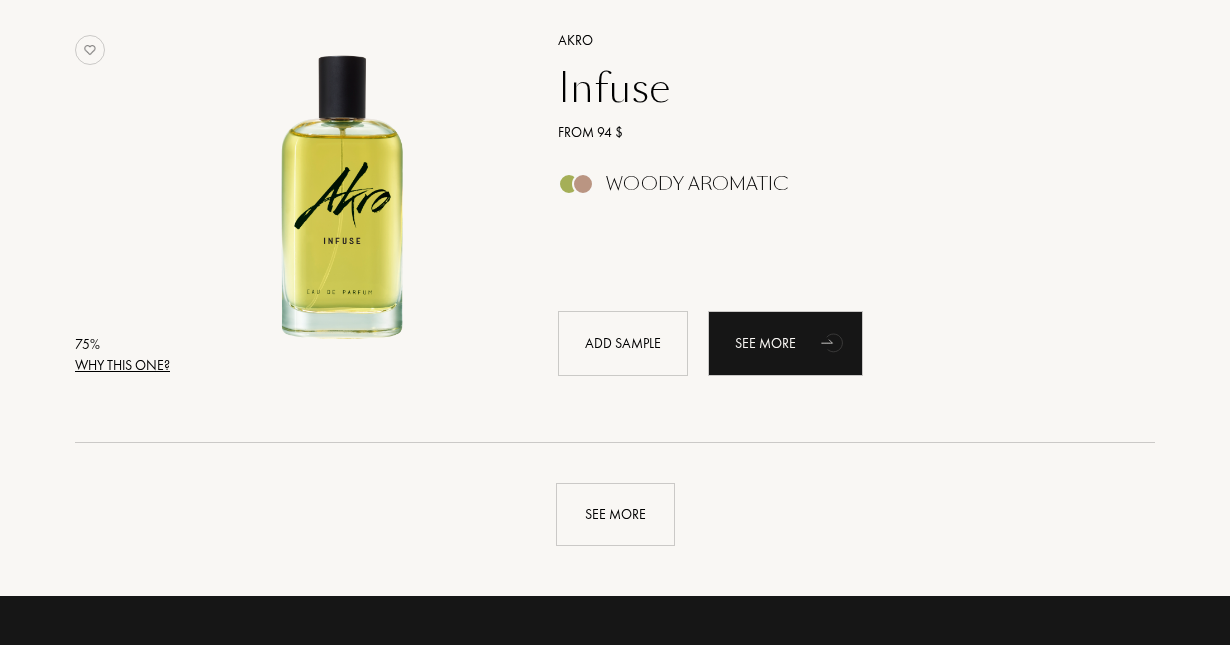 click on "Why this one?" at bounding box center (122, 365) 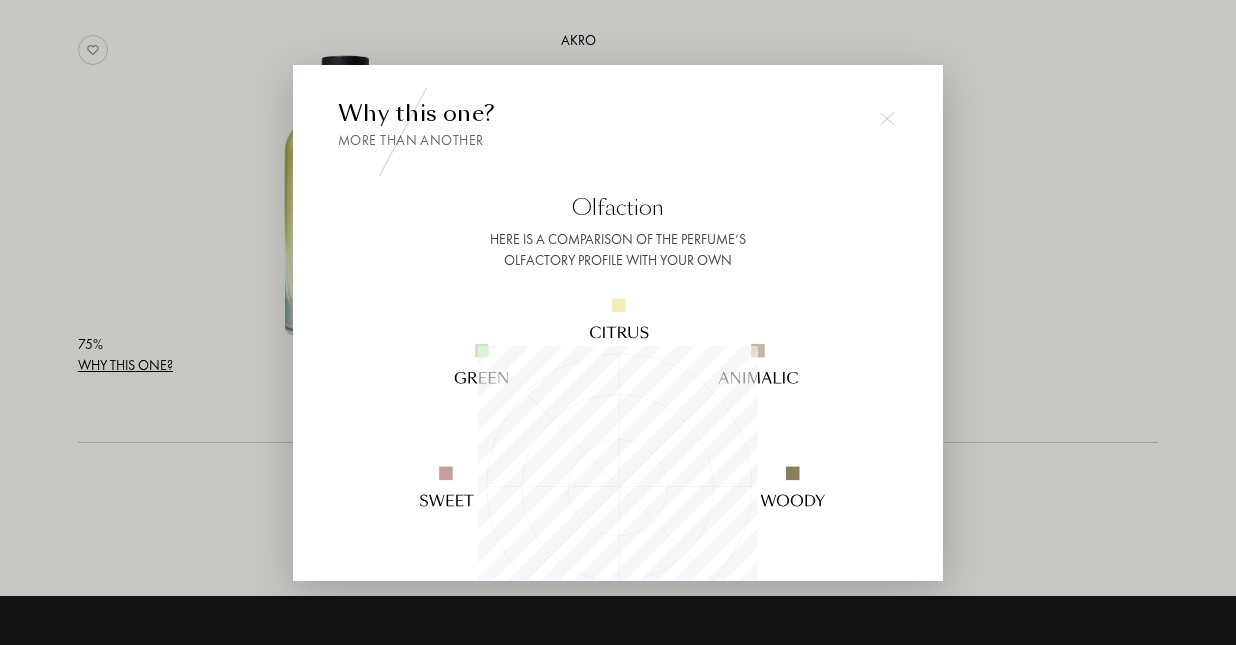 scroll, scrollTop: 999720, scrollLeft: 999720, axis: both 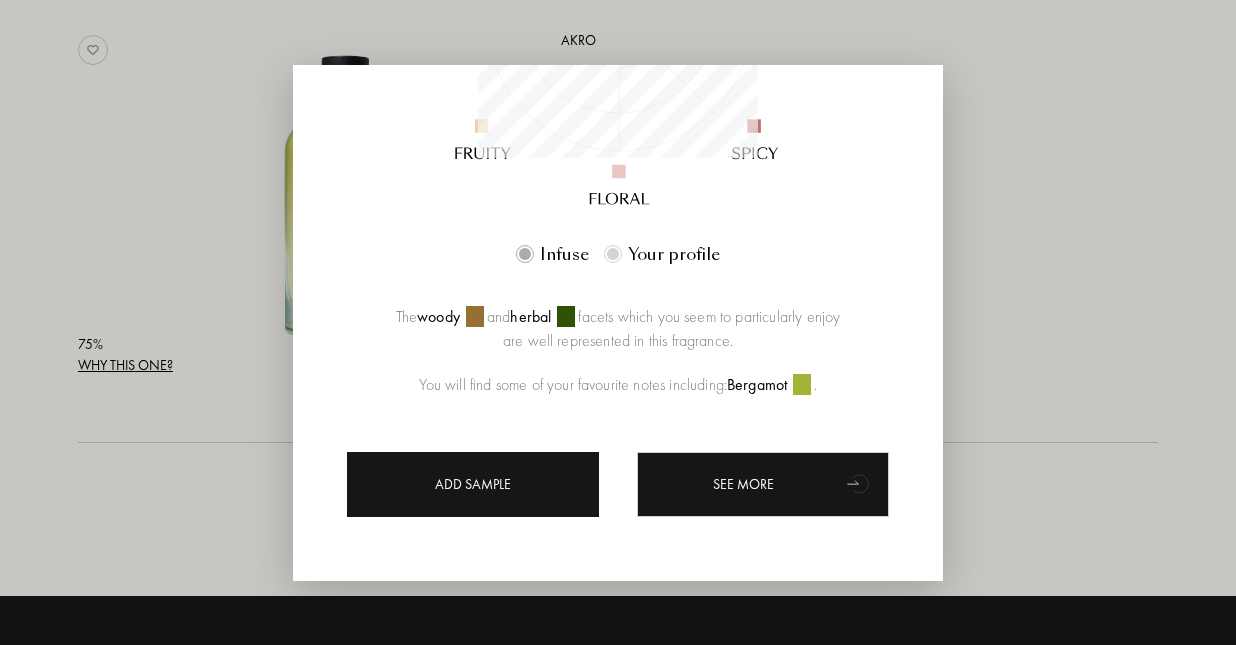 click on "Add sample" at bounding box center [473, 484] 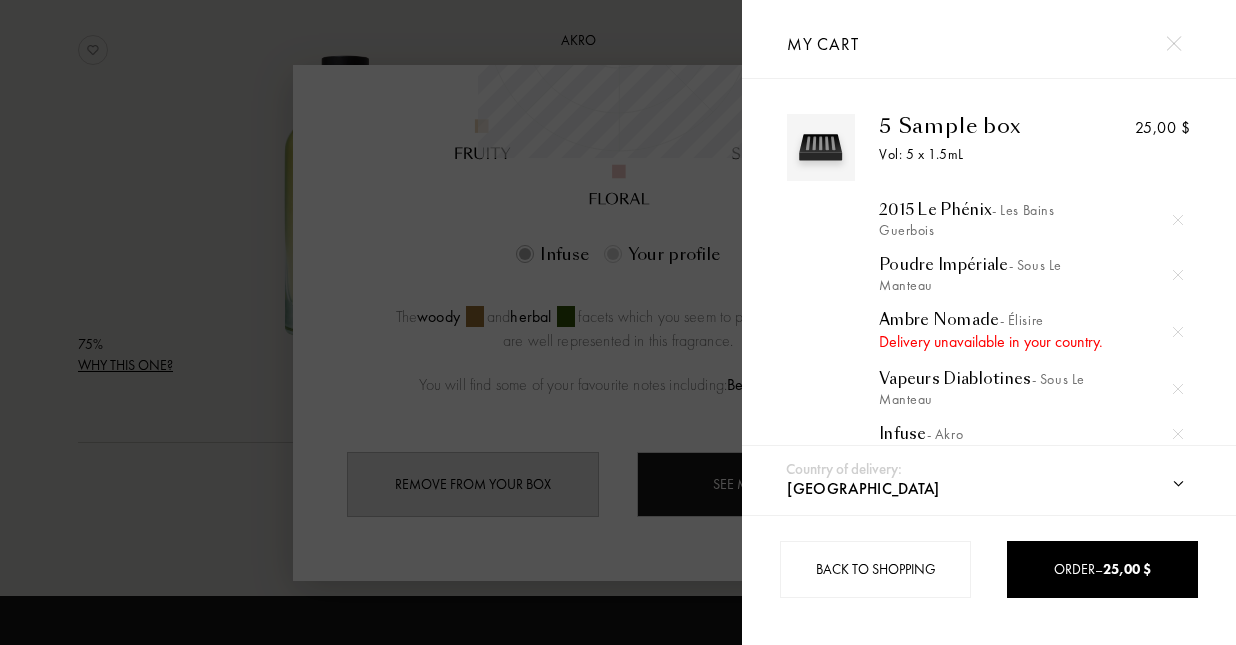 click at bounding box center [1178, 332] 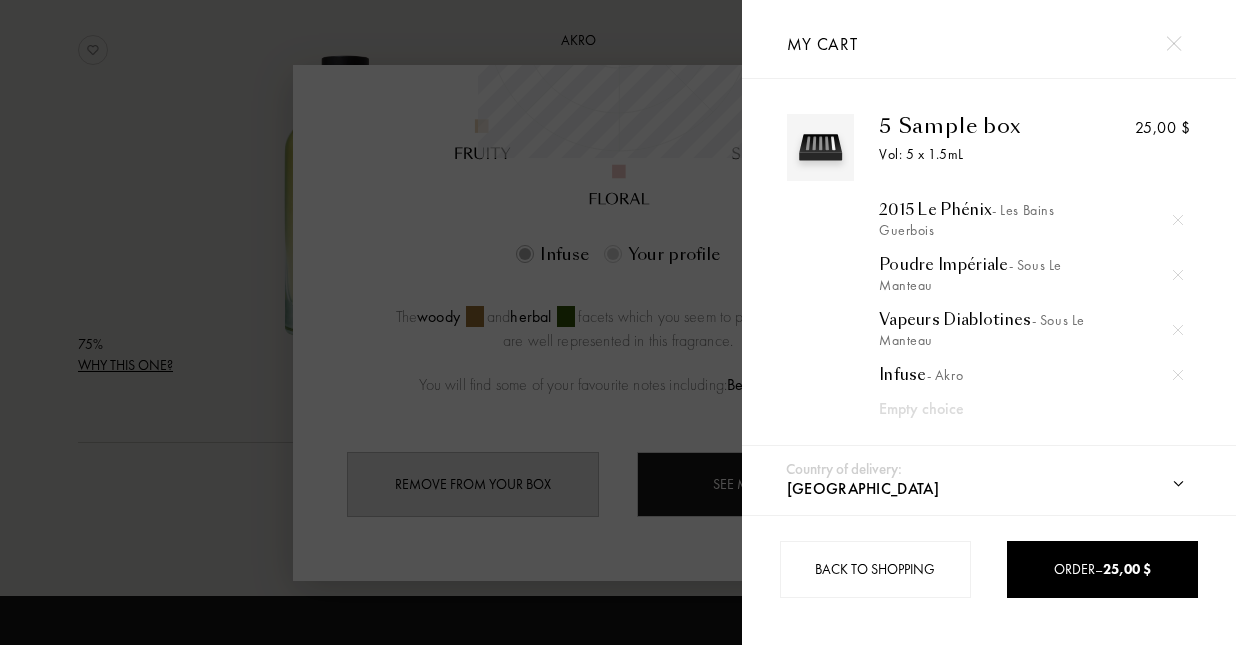 click at bounding box center (371, 322) 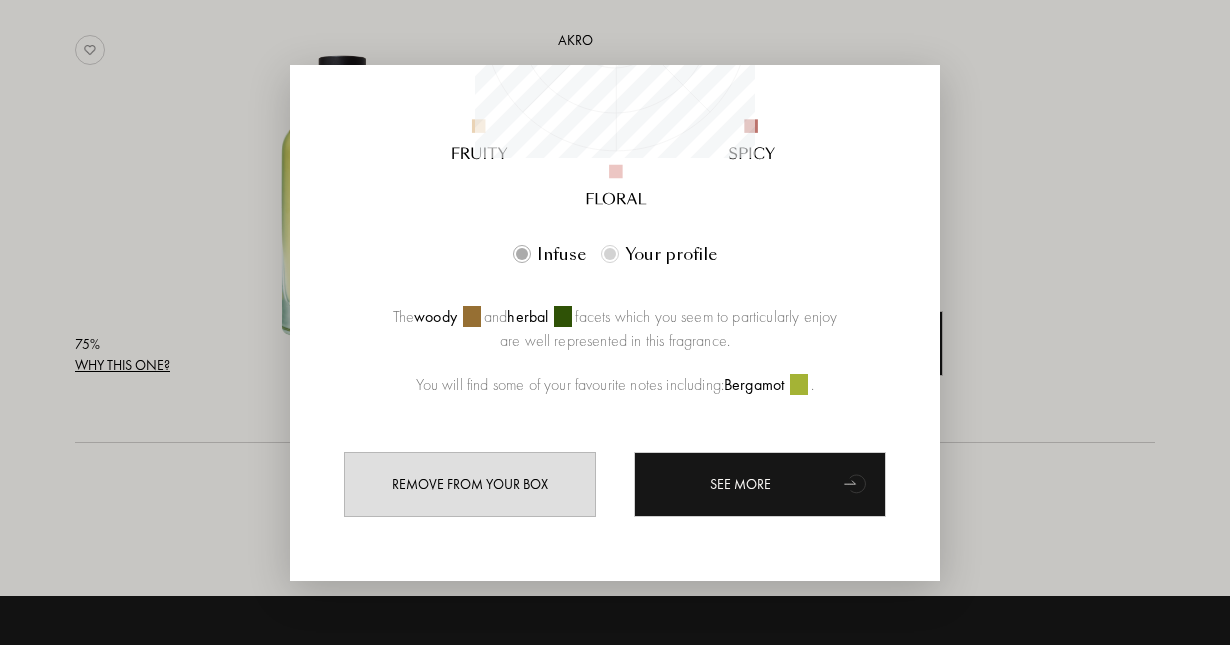 click at bounding box center (618, 322) 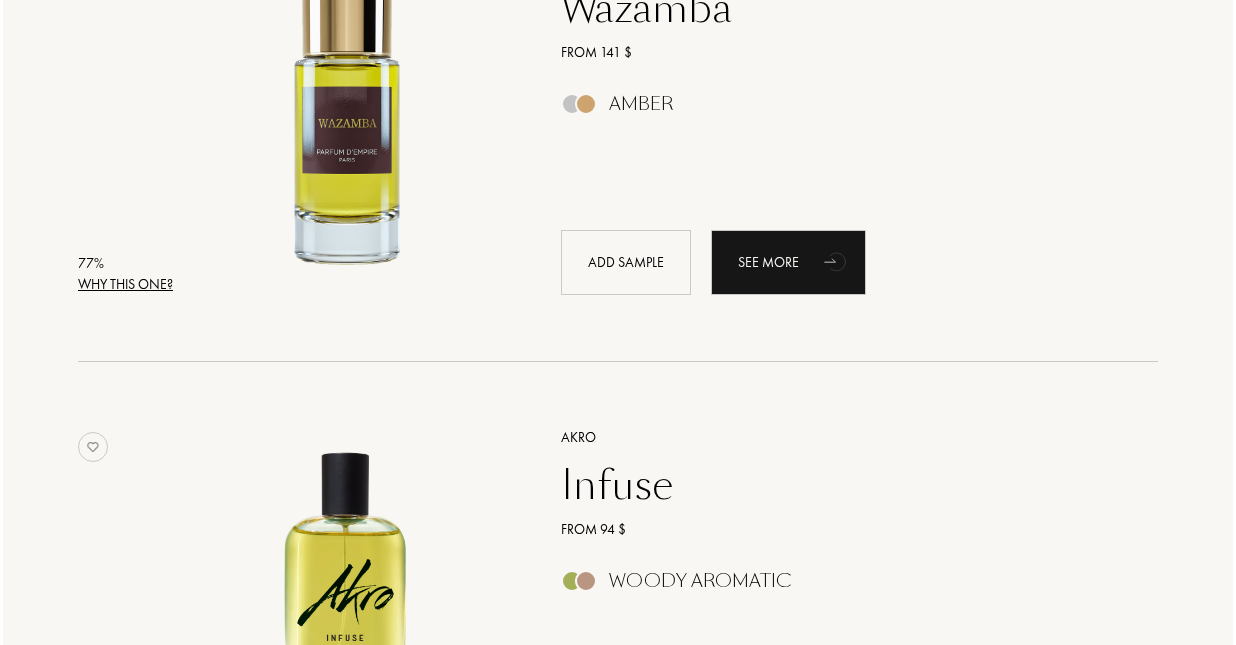 scroll, scrollTop: 4180, scrollLeft: 0, axis: vertical 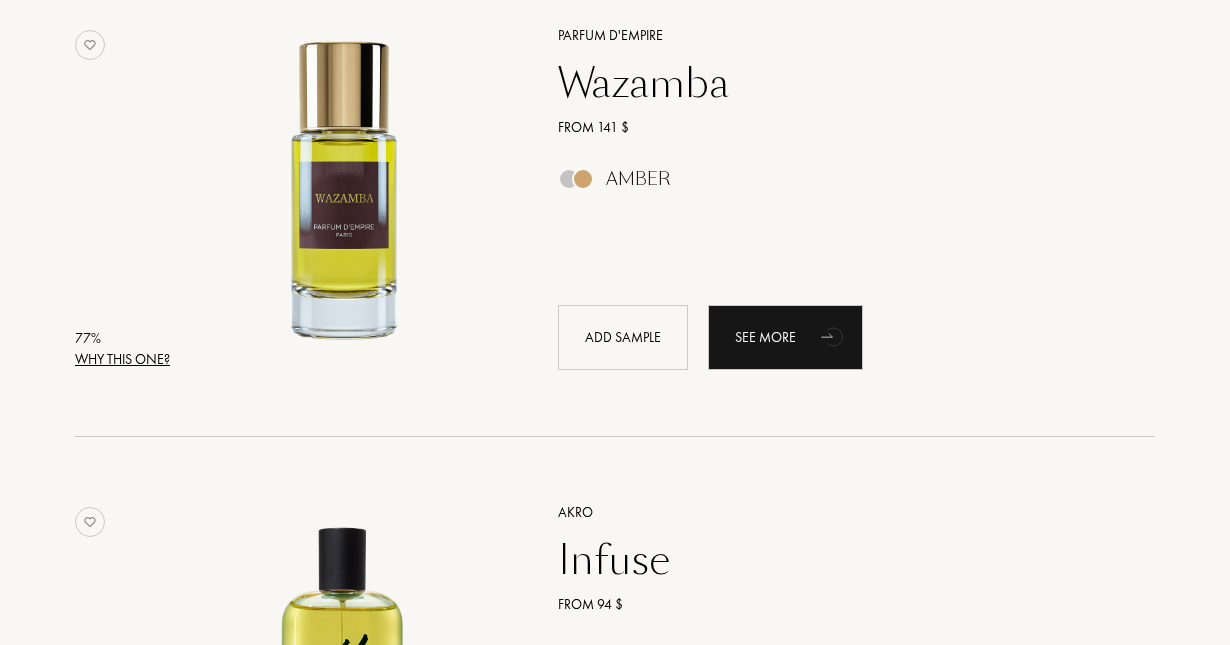 click on "Why this one?" at bounding box center (122, 359) 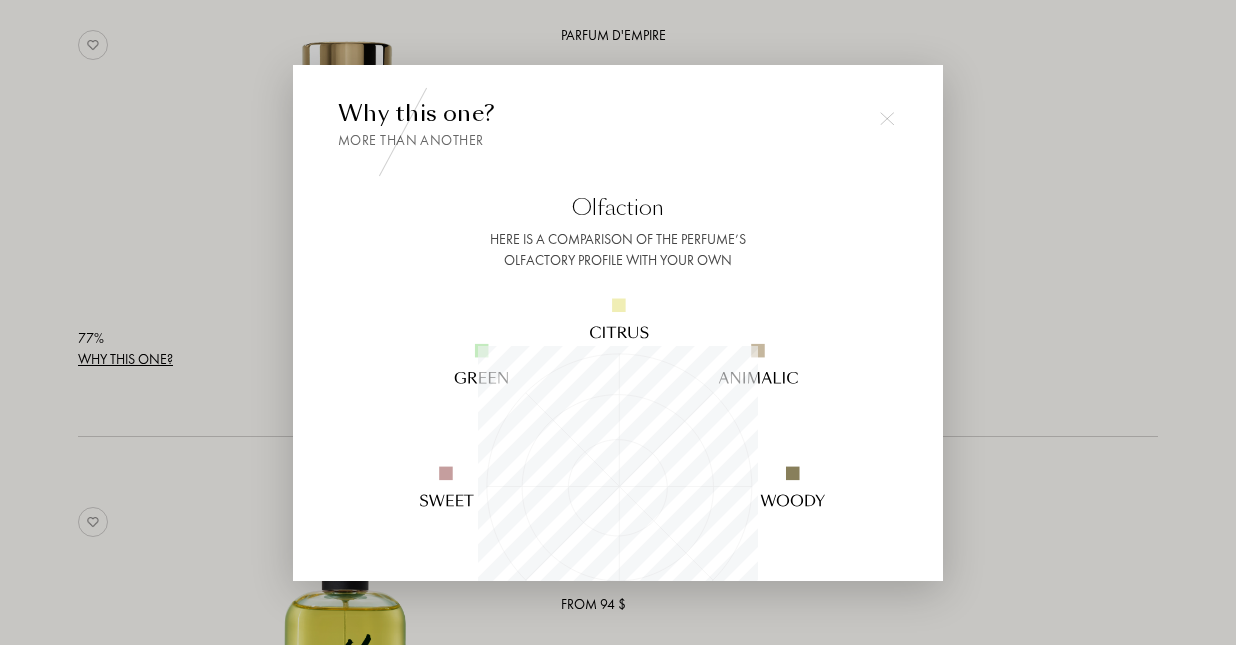 scroll, scrollTop: 999720, scrollLeft: 999720, axis: both 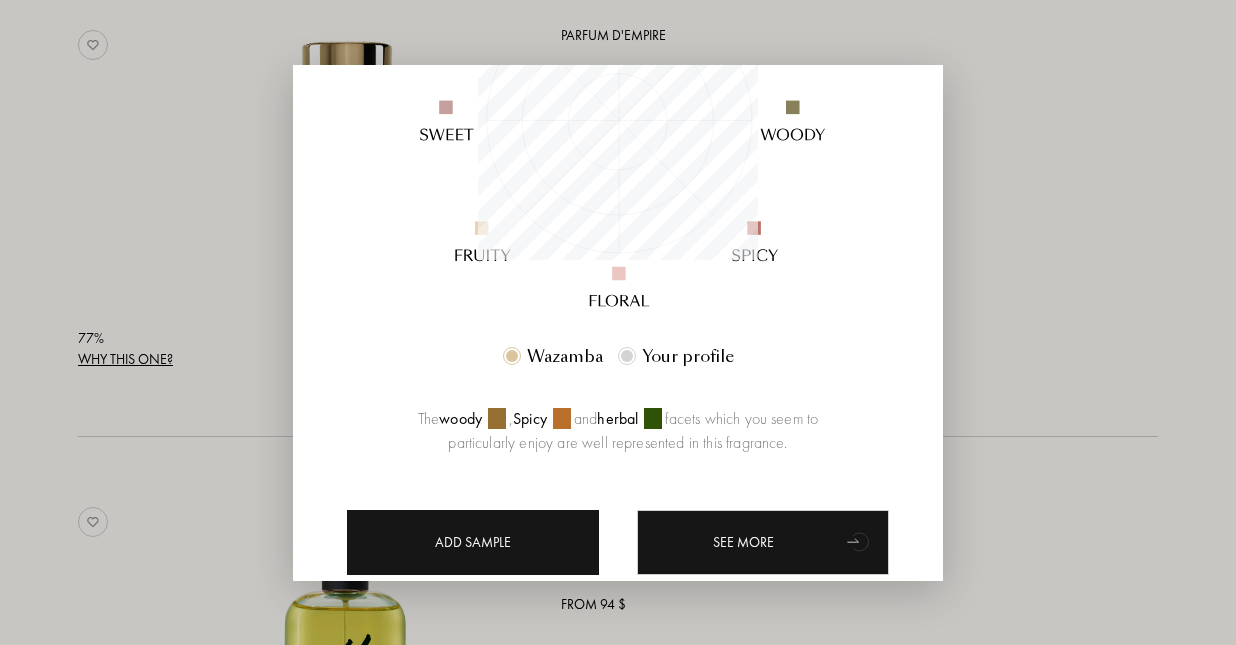 click on "Add sample" at bounding box center (473, 542) 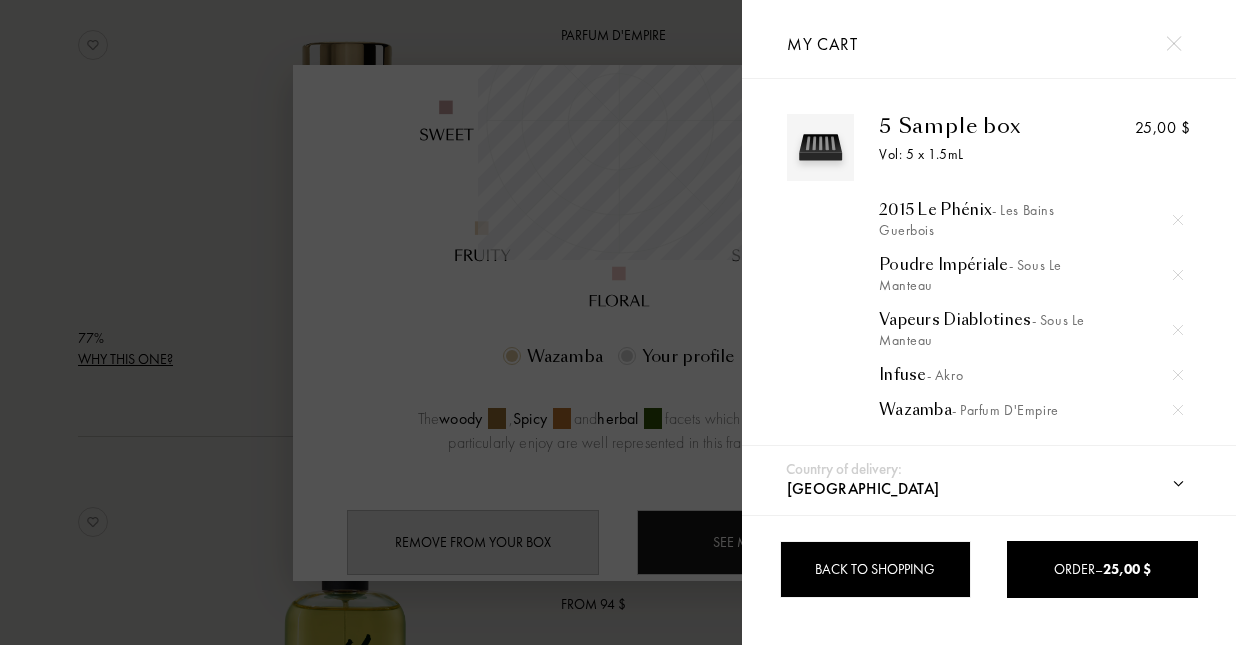 click on "Back to shopping" at bounding box center (875, 569) 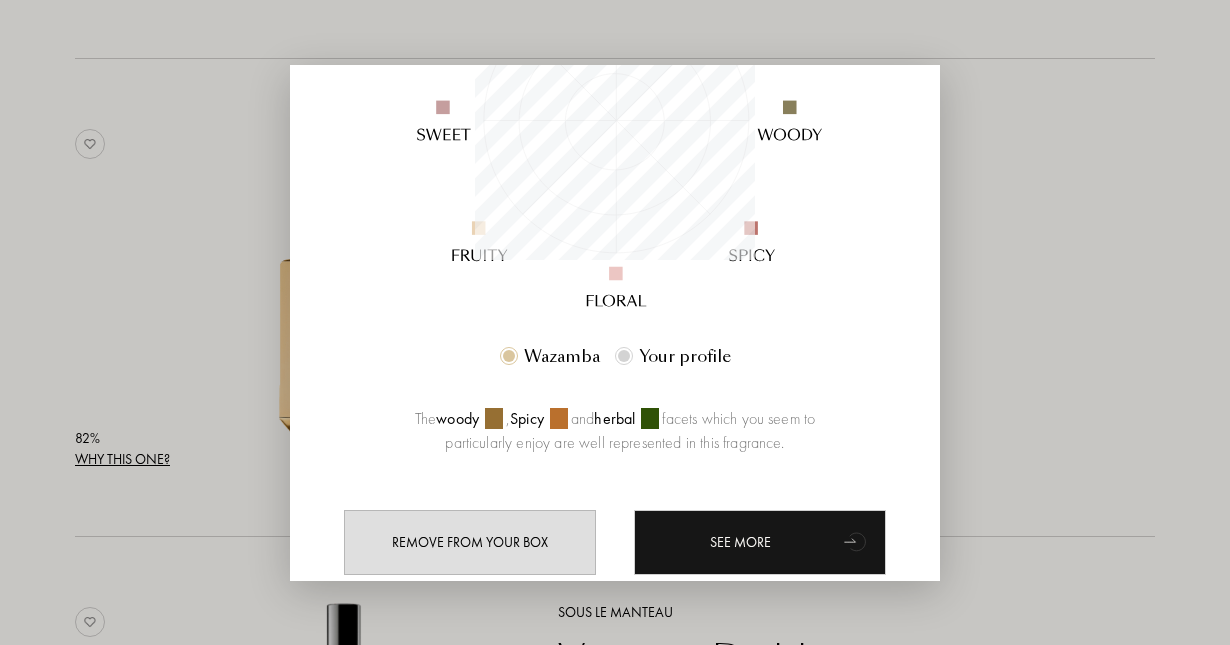 scroll, scrollTop: 2514, scrollLeft: 0, axis: vertical 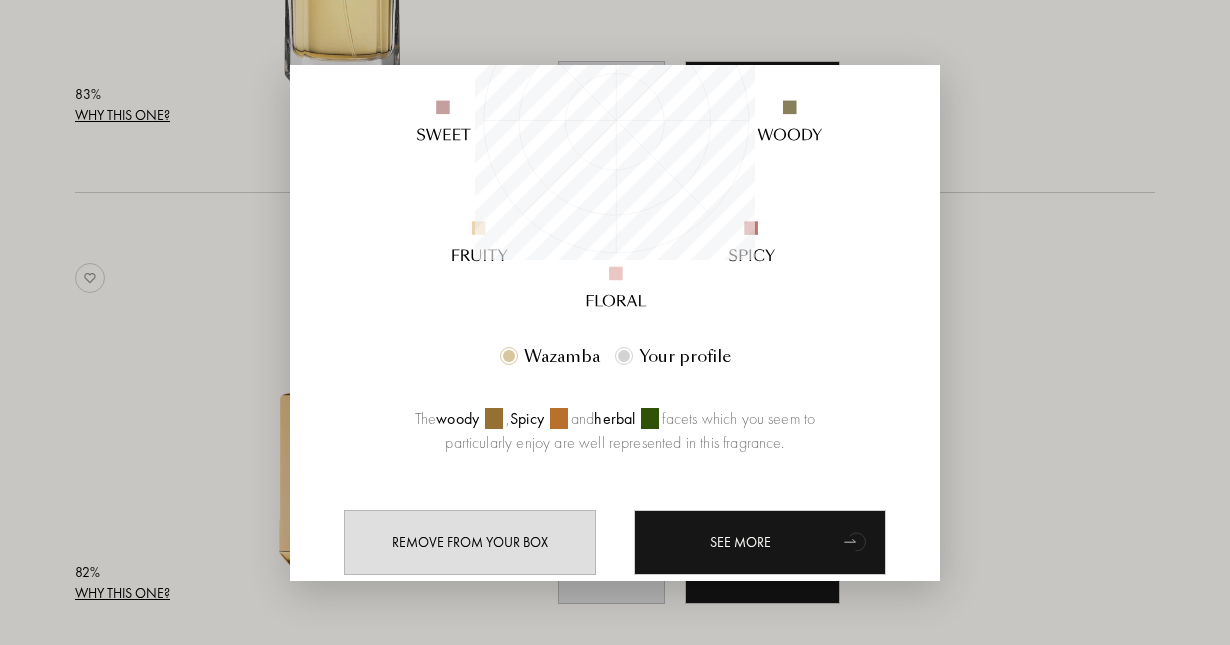 click at bounding box center [618, 322] 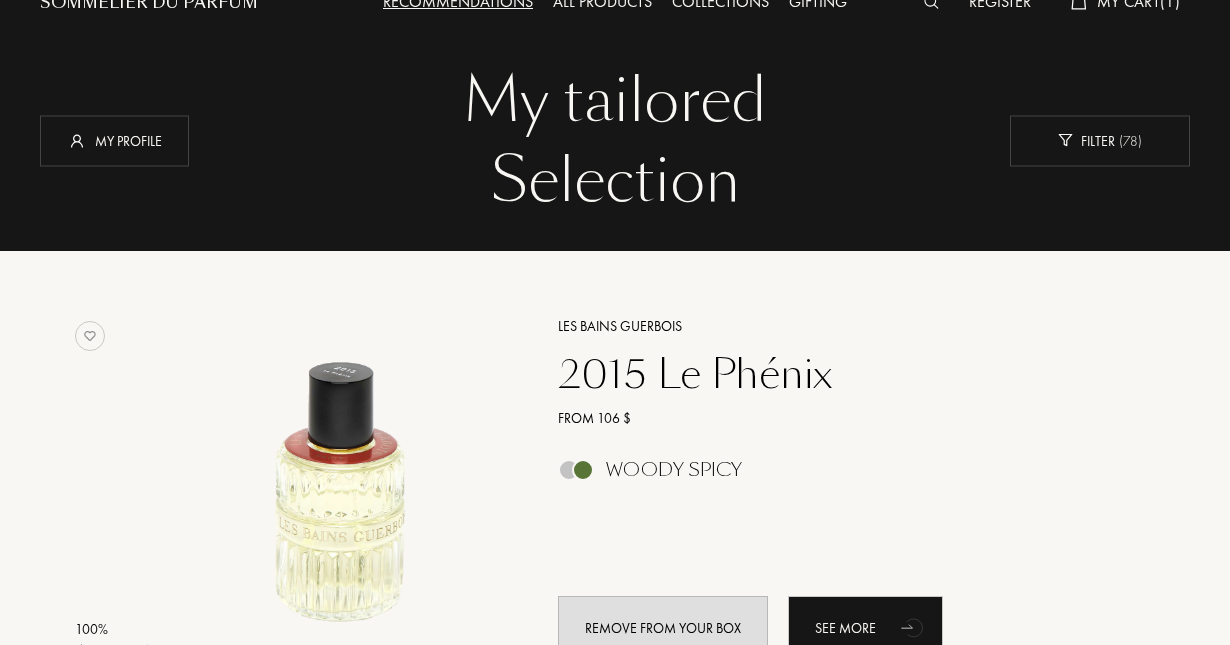 scroll, scrollTop: 0, scrollLeft: 0, axis: both 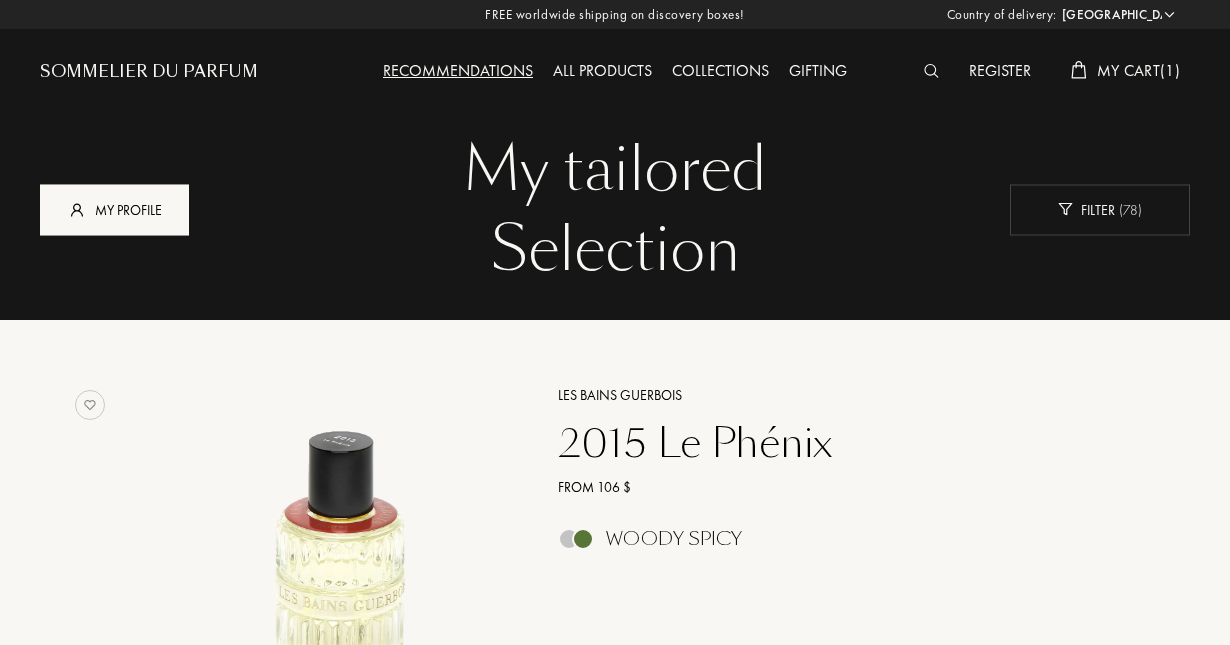 click at bounding box center (77, 209) 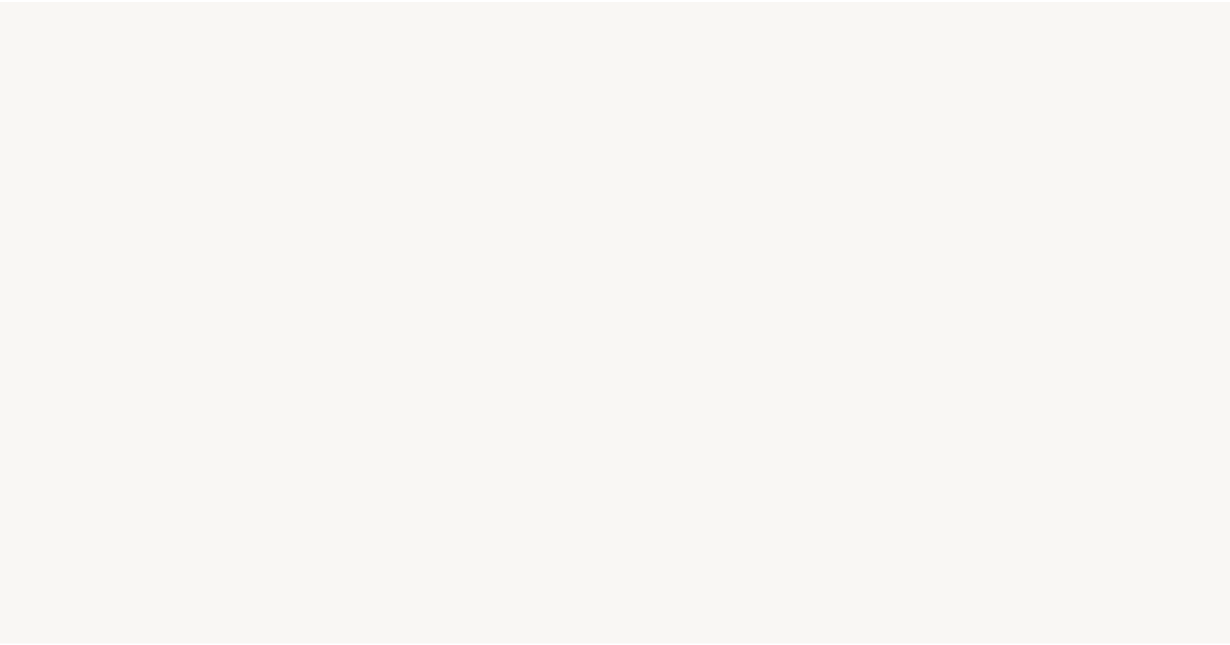 scroll, scrollTop: 0, scrollLeft: 0, axis: both 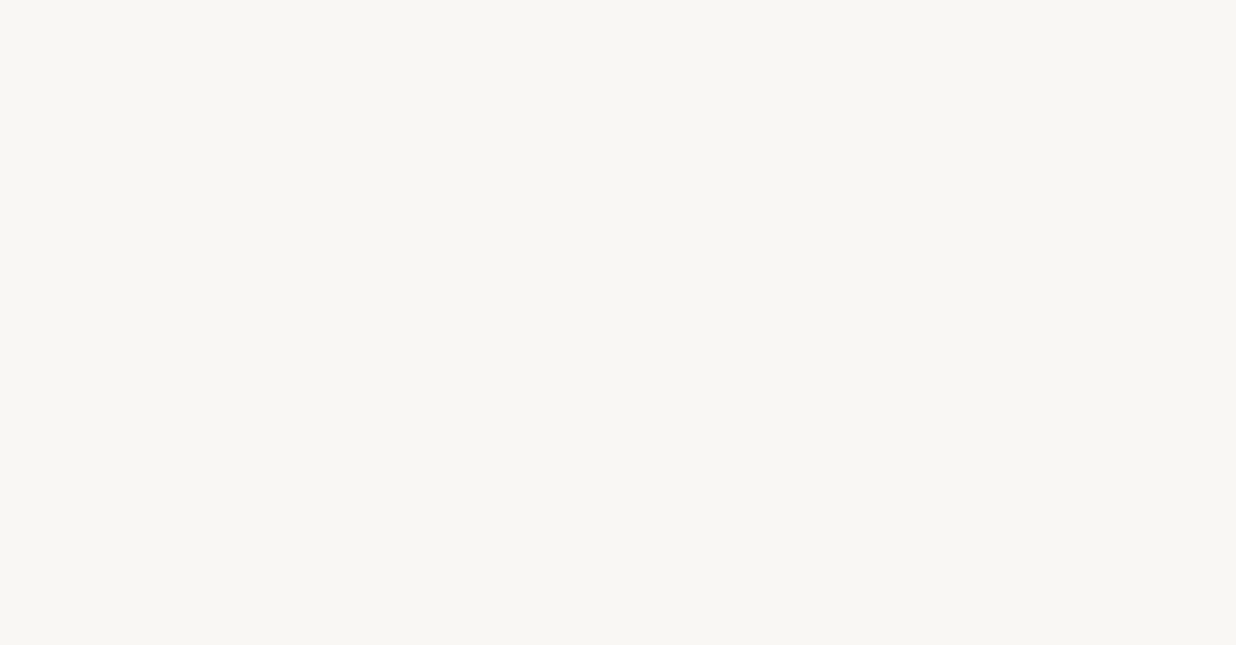 select on "US" 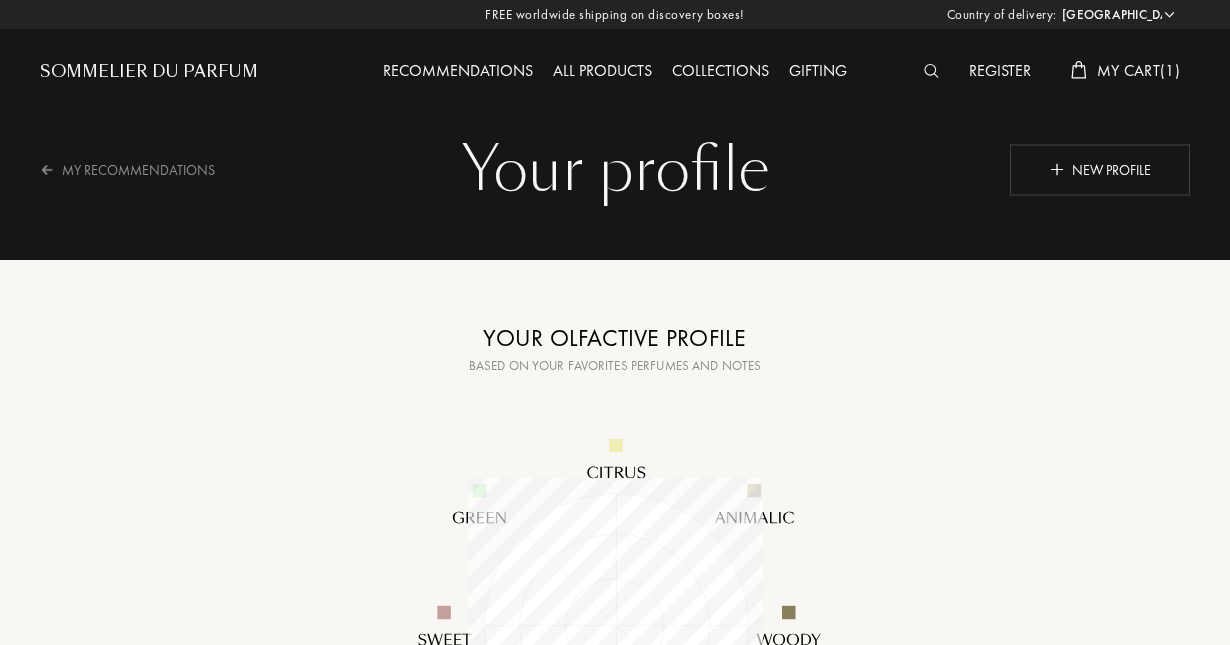 scroll, scrollTop: 999704, scrollLeft: 999704, axis: both 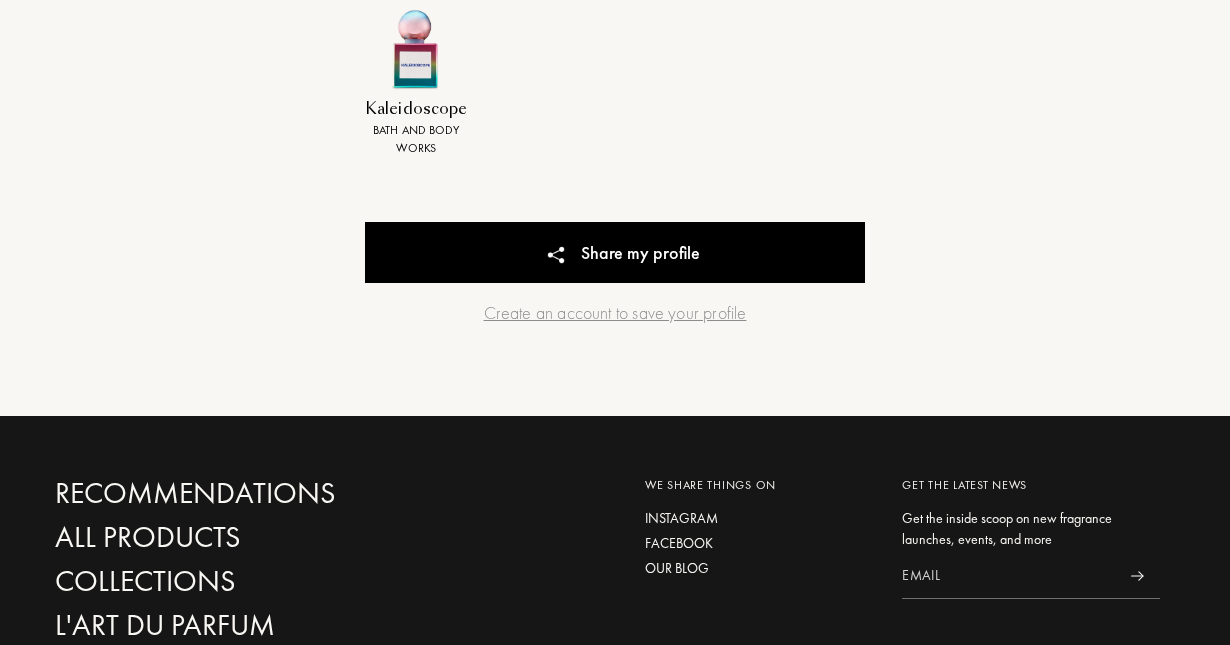 click on "Kaleidoscope Bath and Body Works" at bounding box center [416, 83] 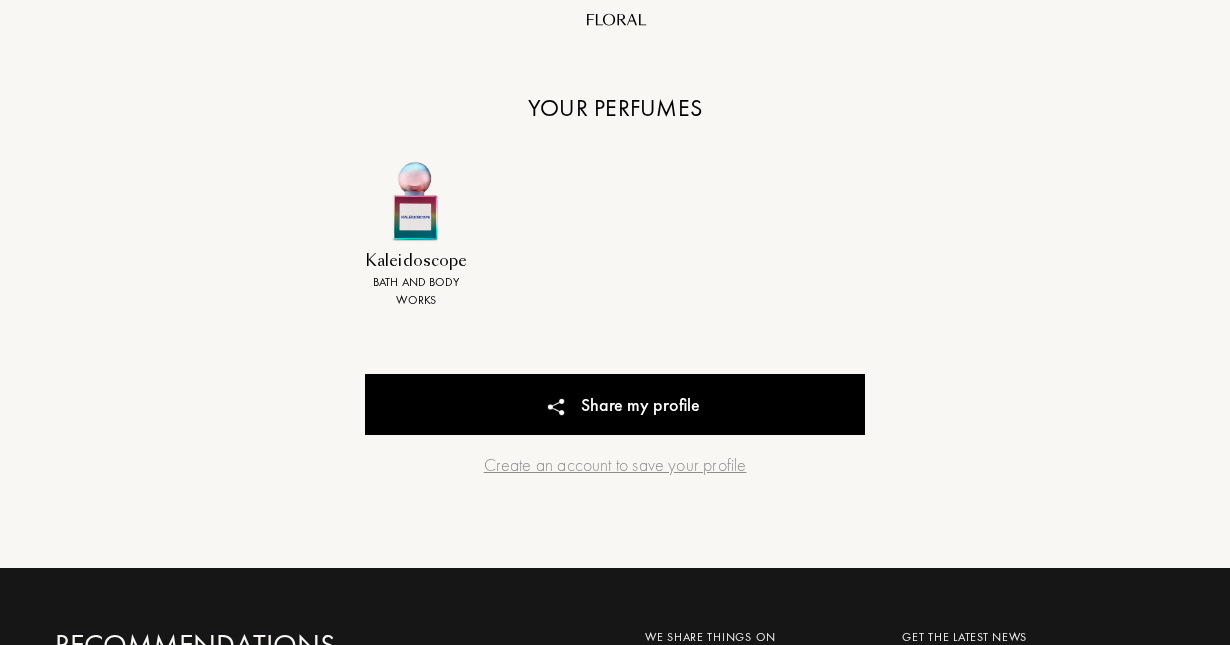 scroll, scrollTop: 748, scrollLeft: 0, axis: vertical 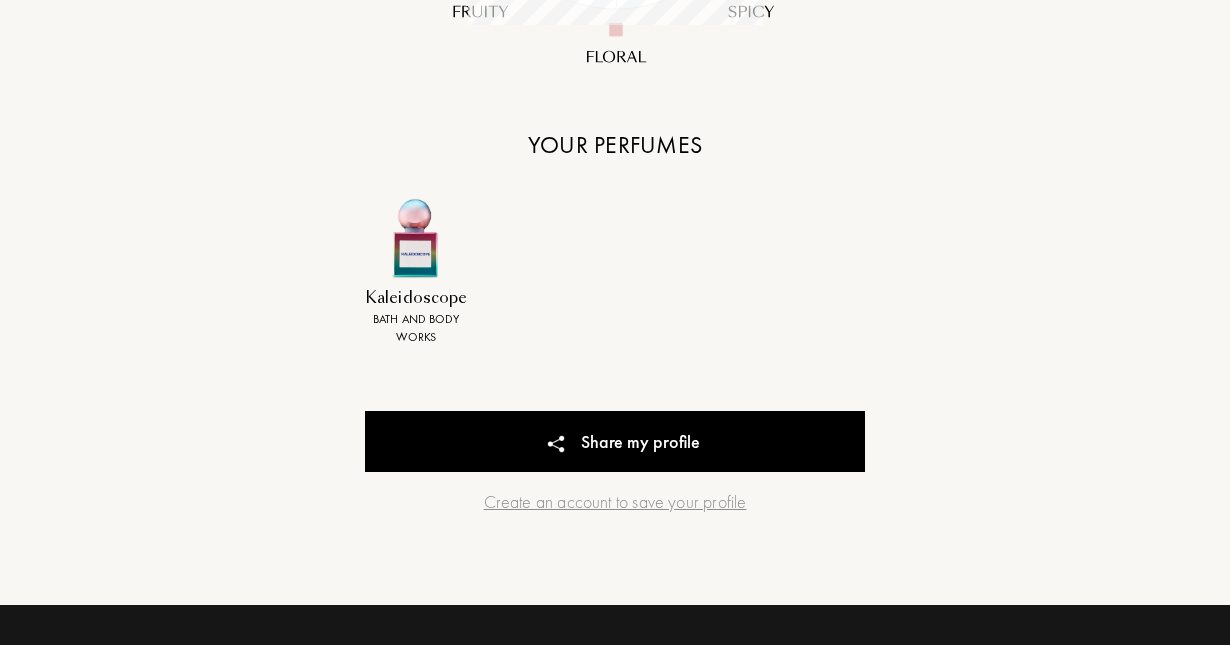 click at bounding box center [416, 239] 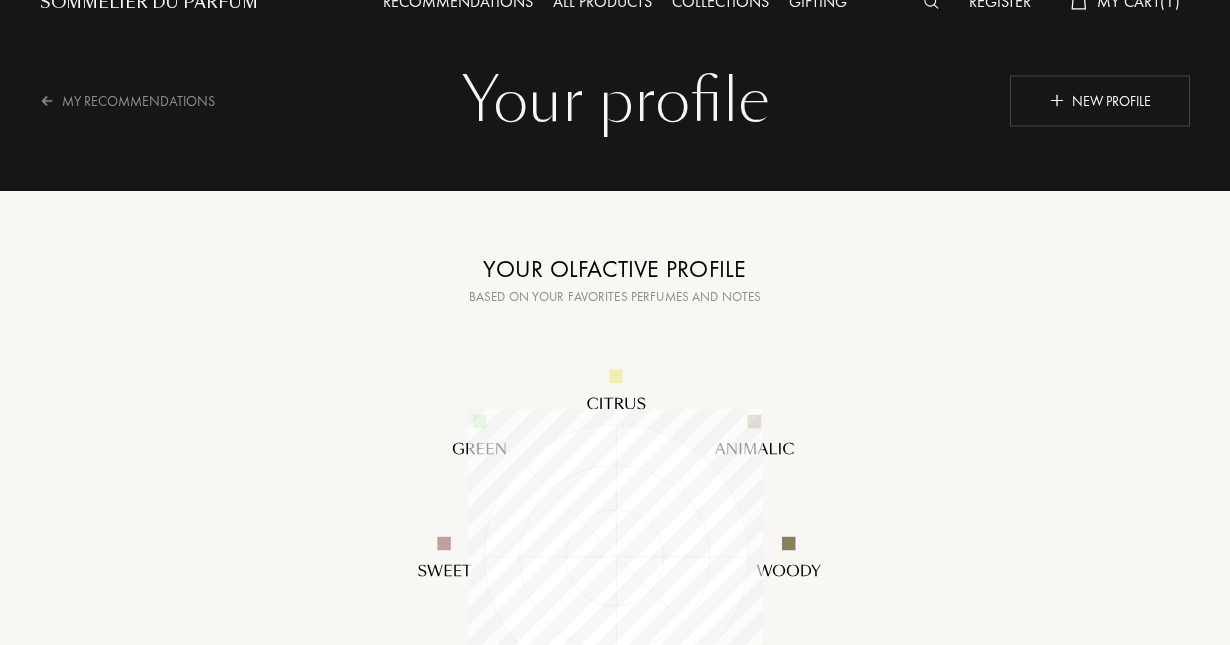scroll, scrollTop: 0, scrollLeft: 0, axis: both 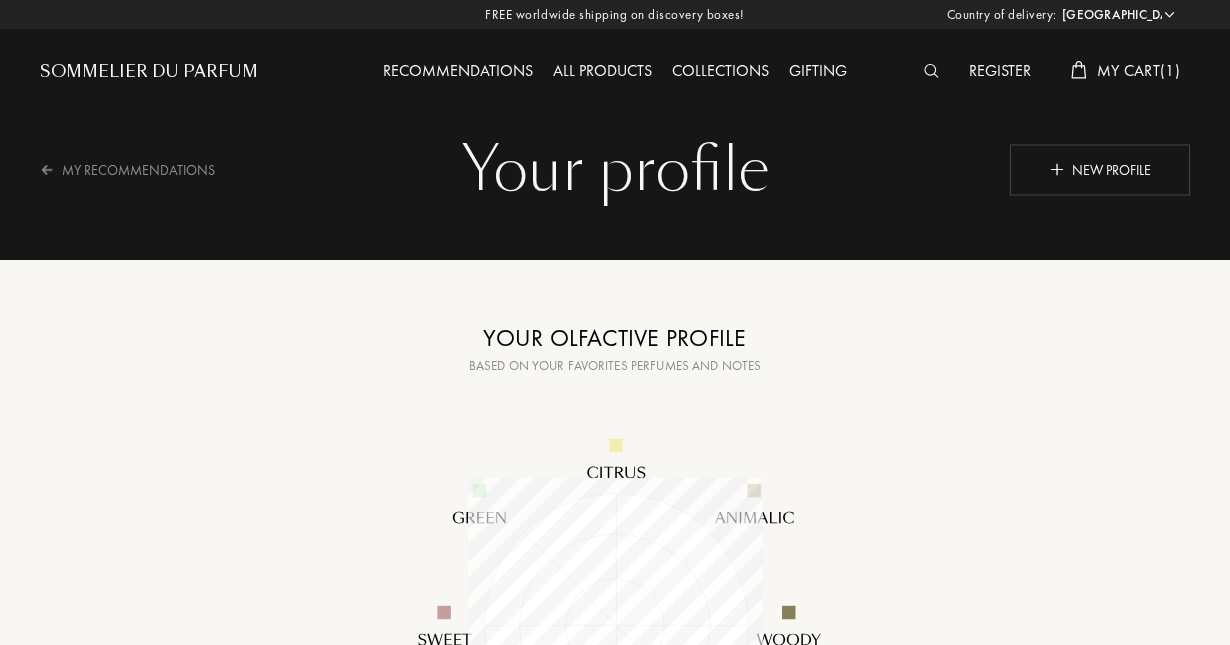 click on "Recommendations" at bounding box center [458, 72] 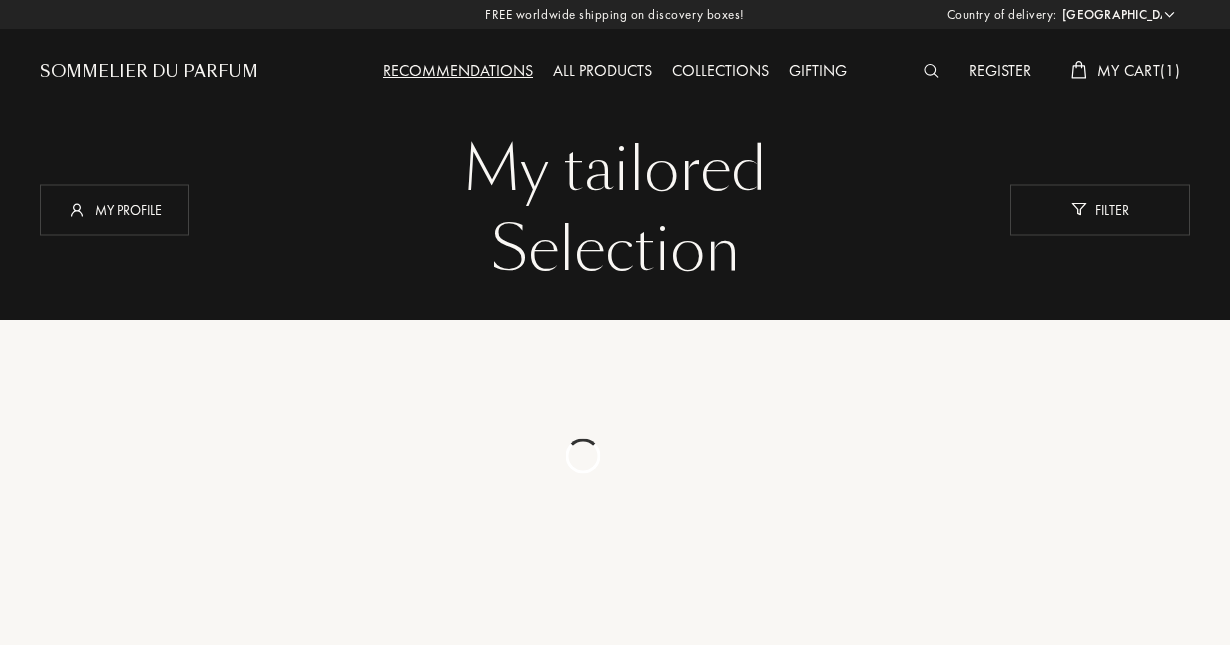 select on "US" 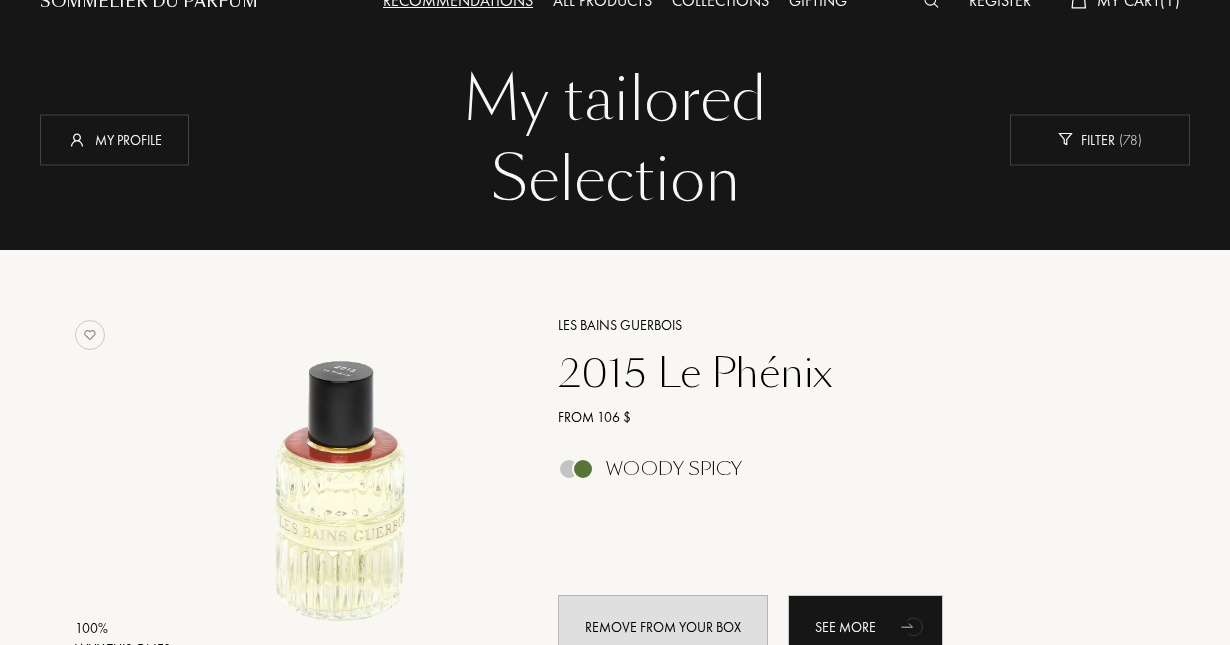 scroll, scrollTop: 72, scrollLeft: 0, axis: vertical 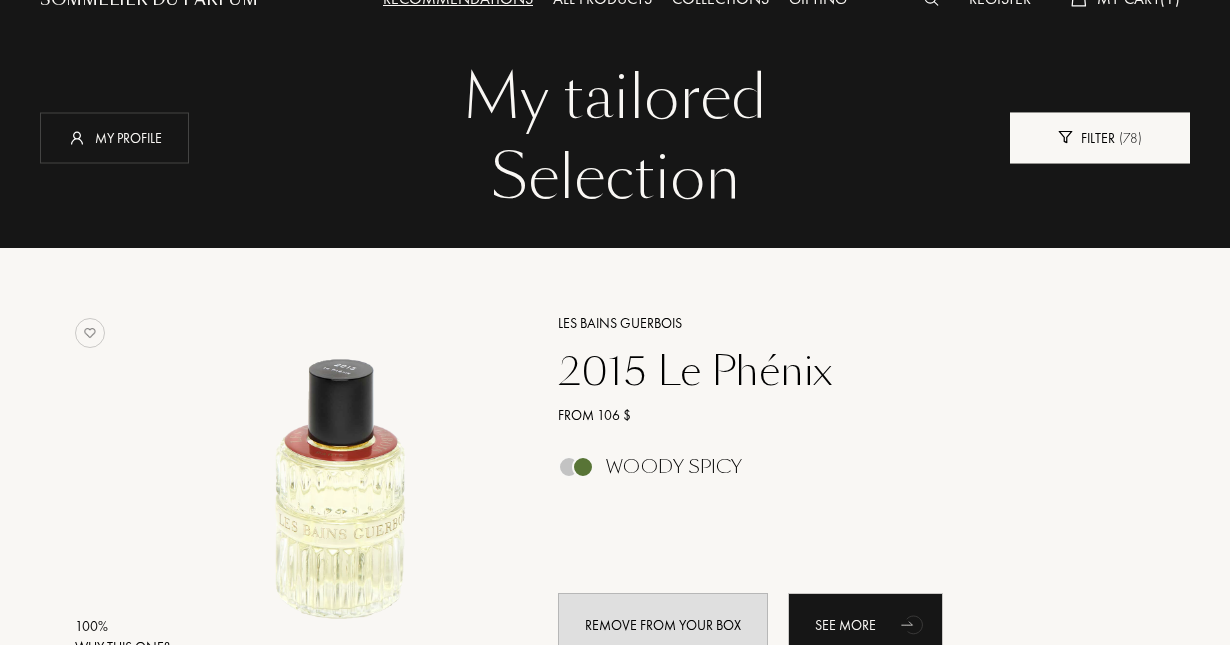 click on "Filter ( 78 )" at bounding box center [1100, 137] 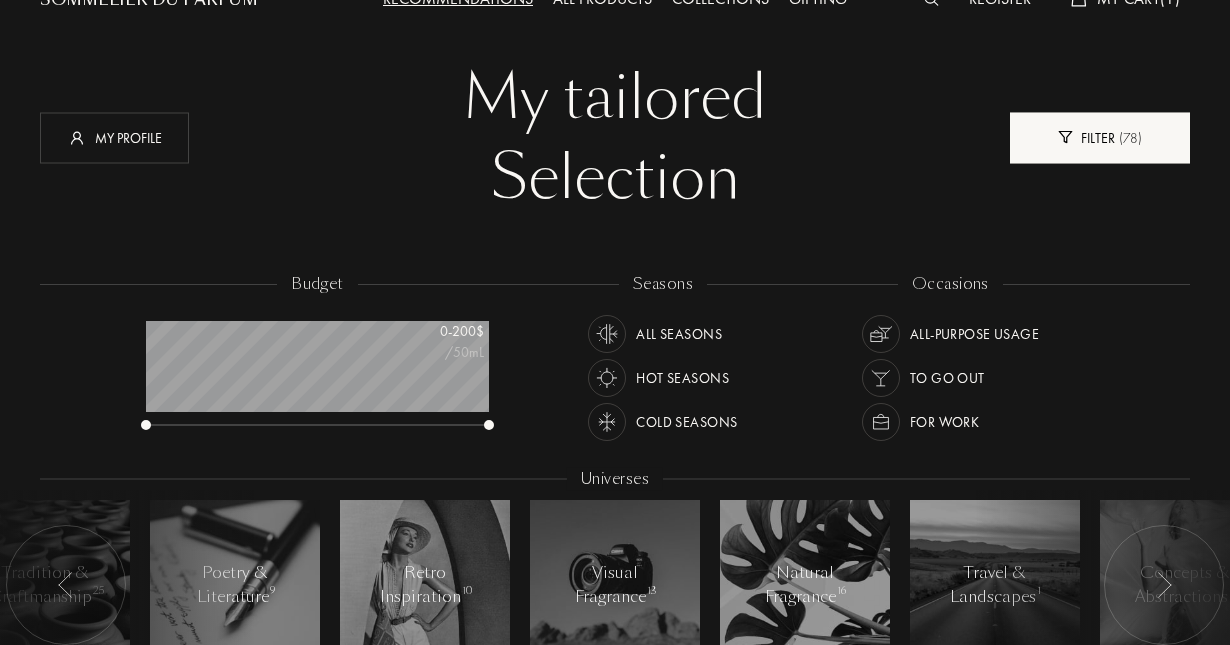 scroll, scrollTop: 999900, scrollLeft: 999656, axis: both 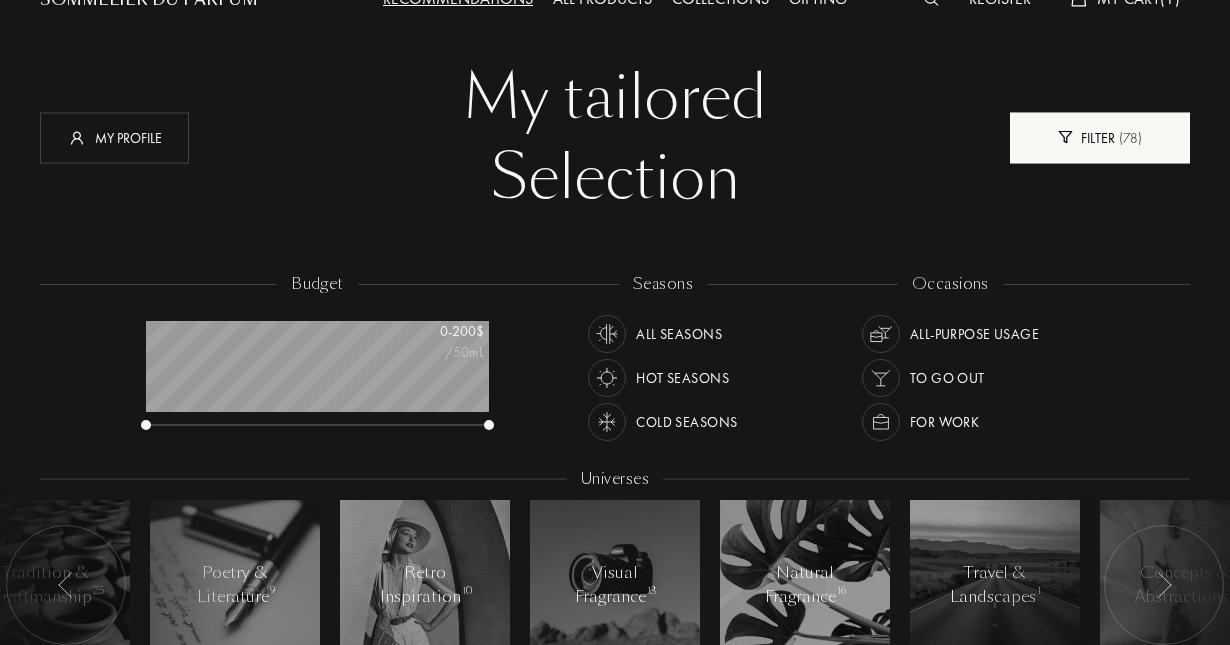 click on "Filter ( 78 )" at bounding box center [1100, 137] 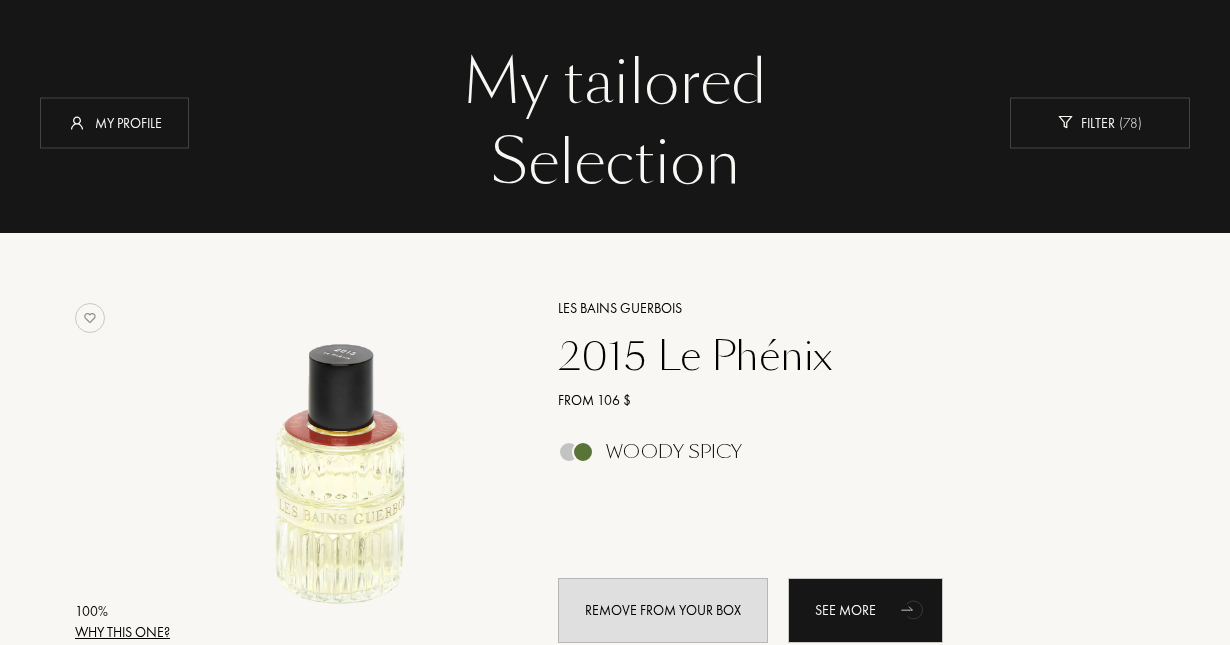 scroll, scrollTop: 0, scrollLeft: 0, axis: both 